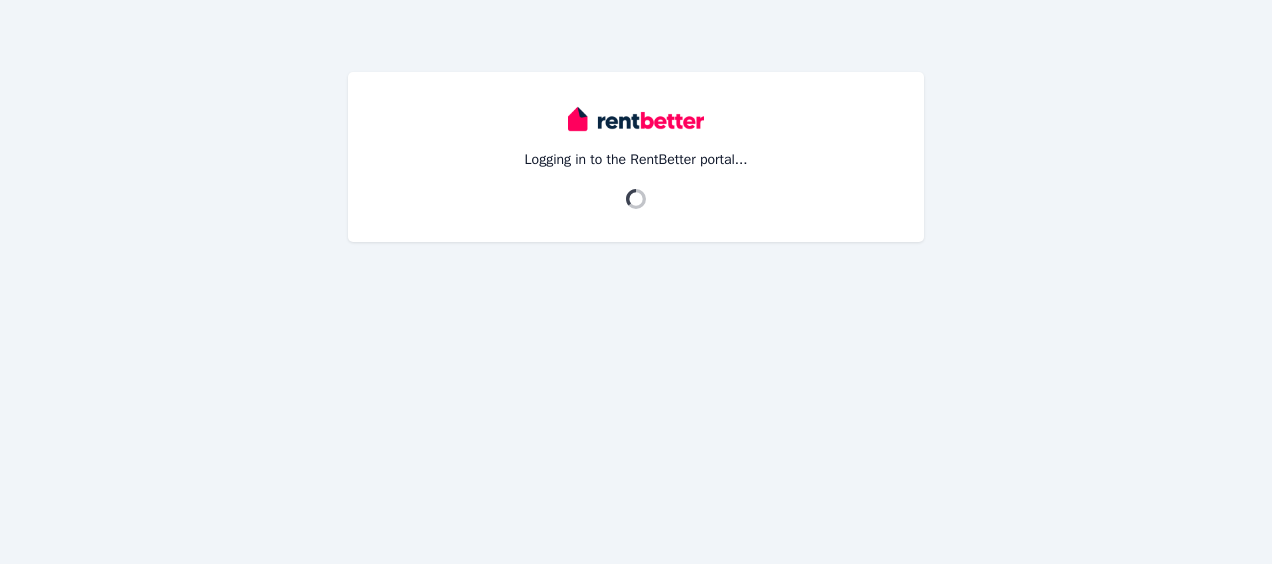 scroll, scrollTop: 0, scrollLeft: 0, axis: both 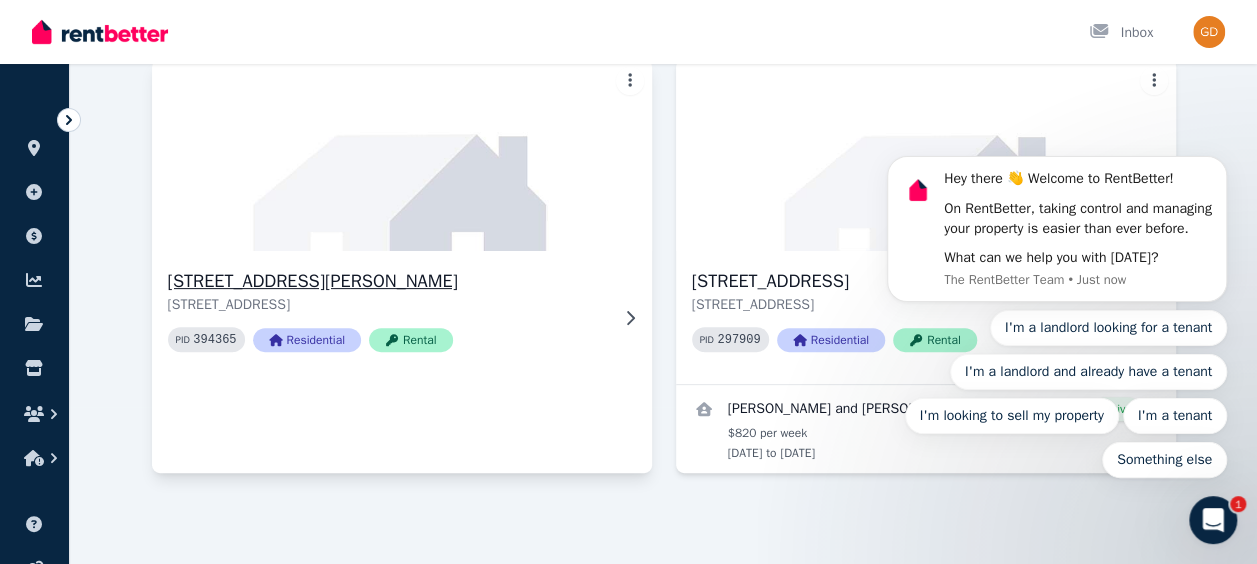 click on "11 Zelena Terrace, Aveley" at bounding box center (388, 281) 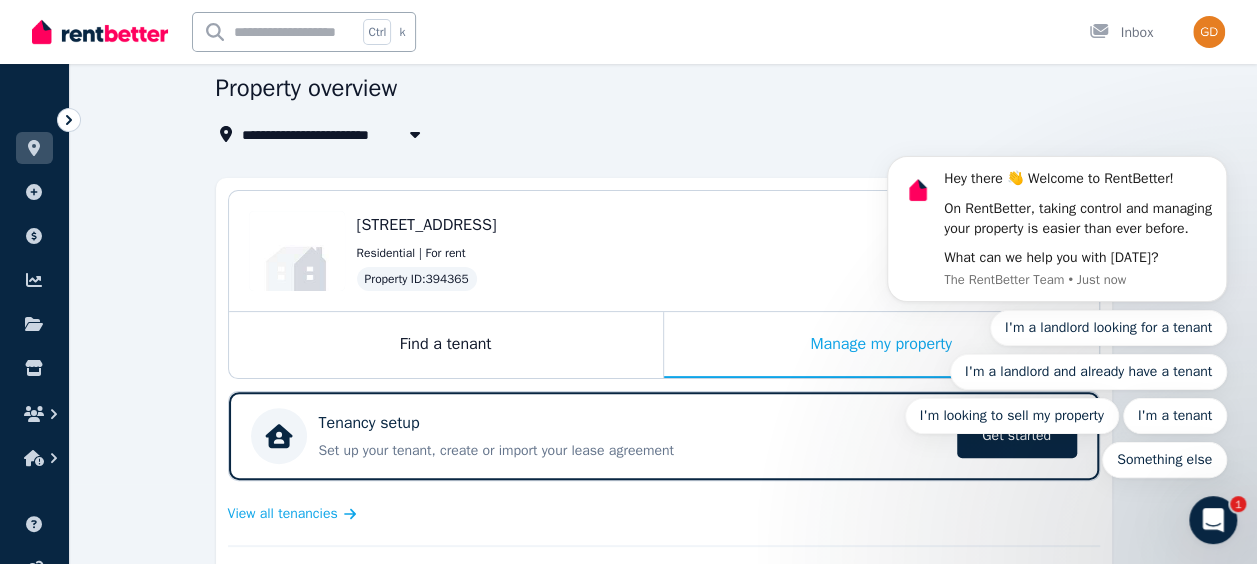 scroll, scrollTop: 62, scrollLeft: 0, axis: vertical 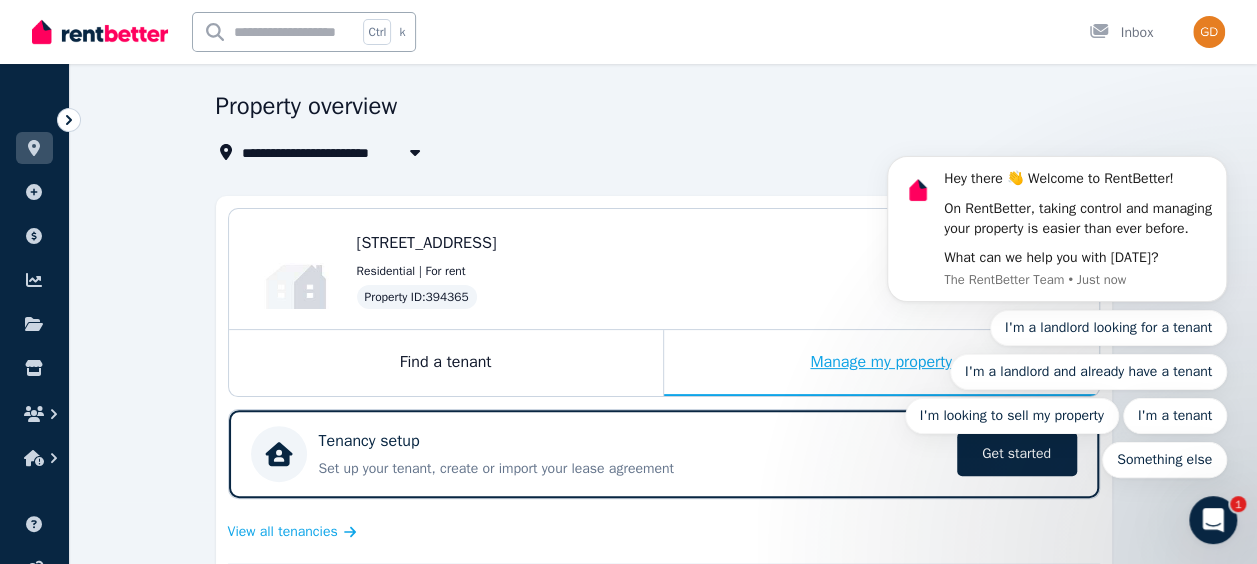 click on "Manage my property" at bounding box center [881, 363] 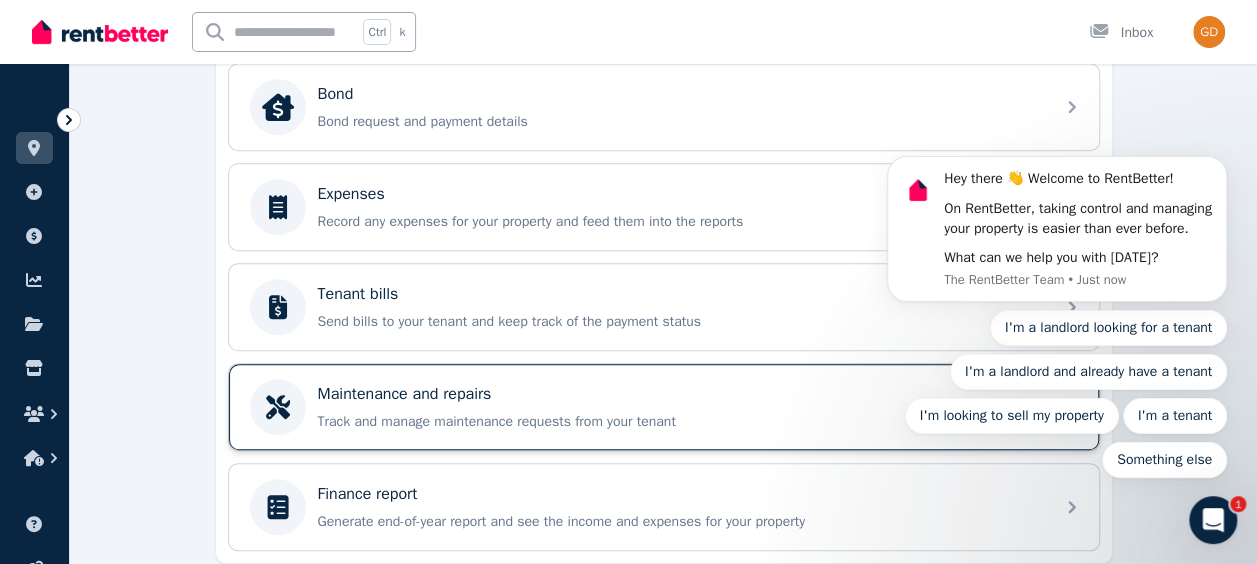 scroll, scrollTop: 689, scrollLeft: 0, axis: vertical 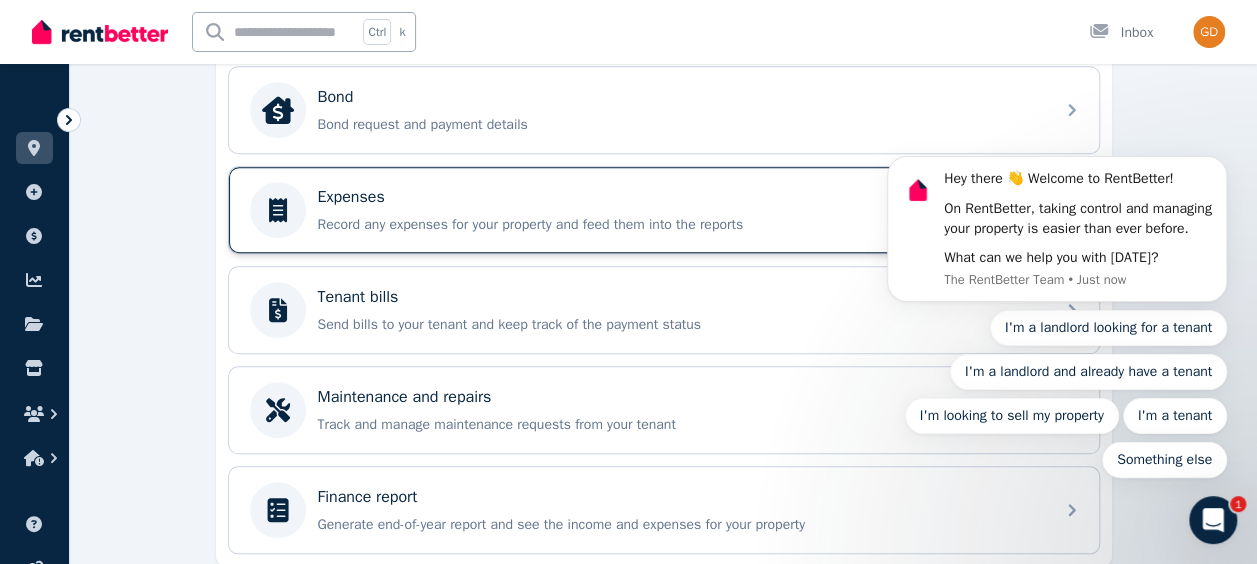 click on "Expenses Record any expenses for your property and feed them into the reports" at bounding box center (664, 210) 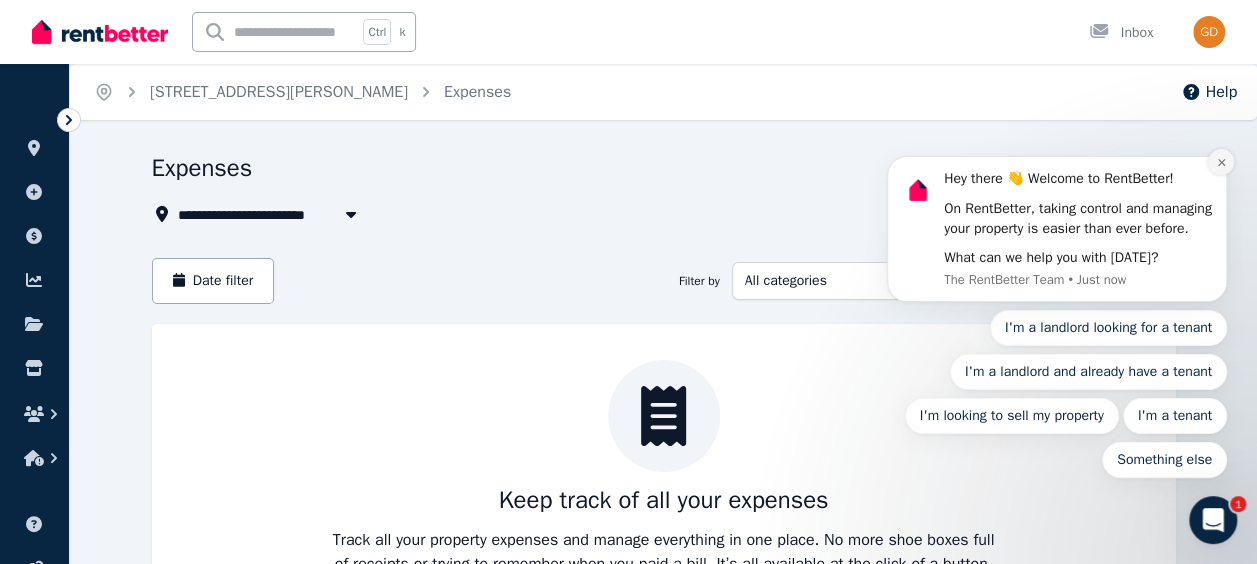 click at bounding box center (1221, 162) 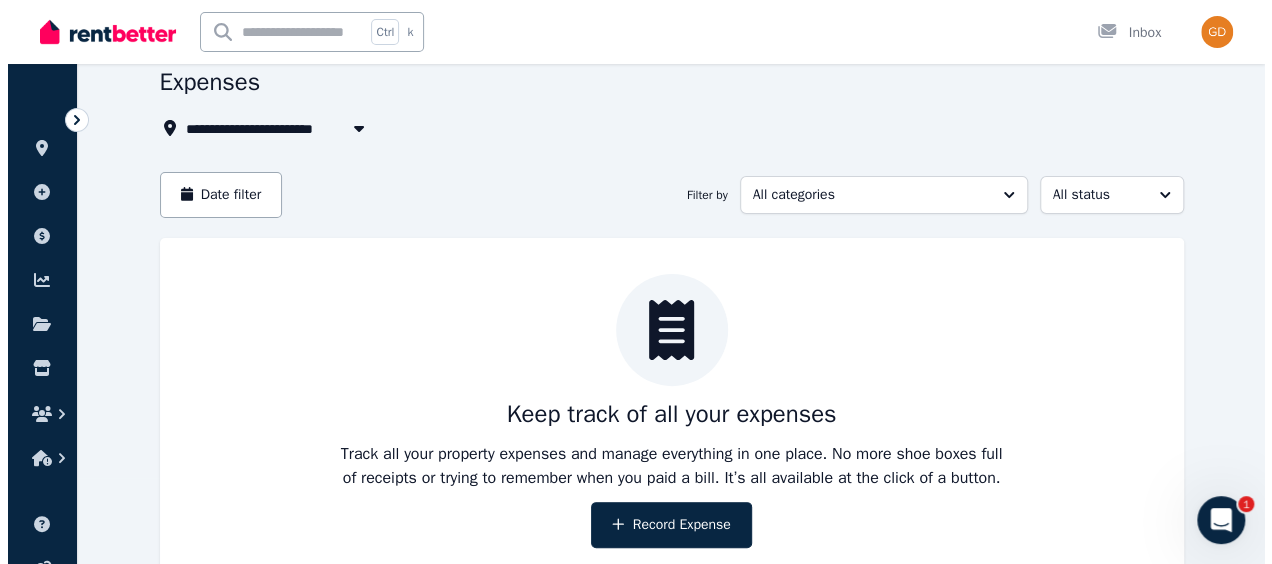scroll, scrollTop: 196, scrollLeft: 0, axis: vertical 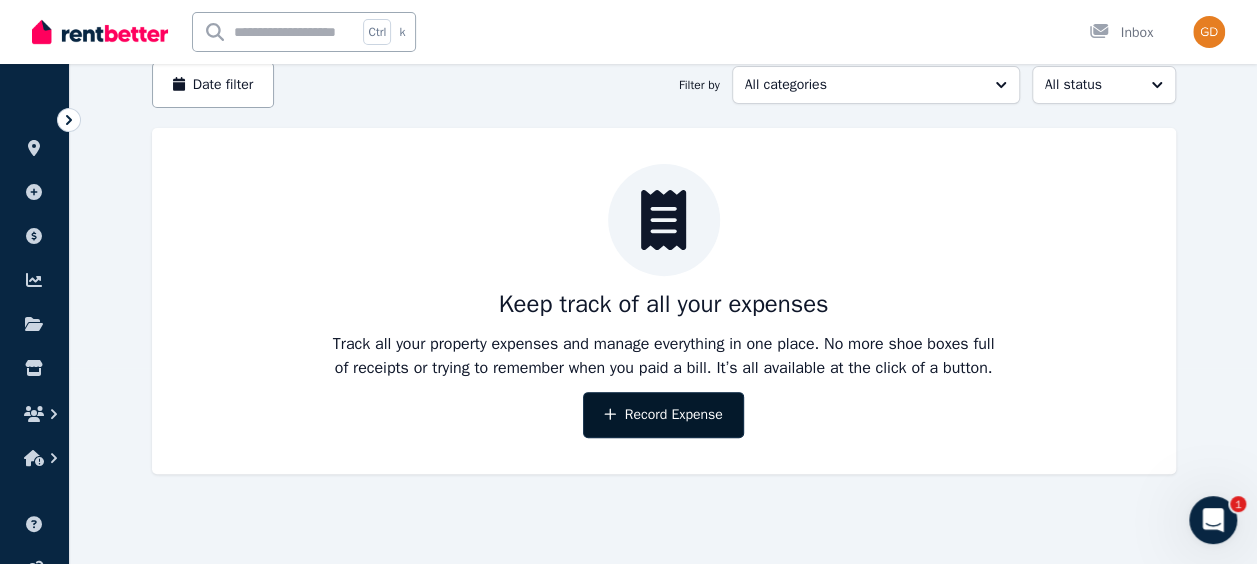click on "Record Expense" at bounding box center [663, 415] 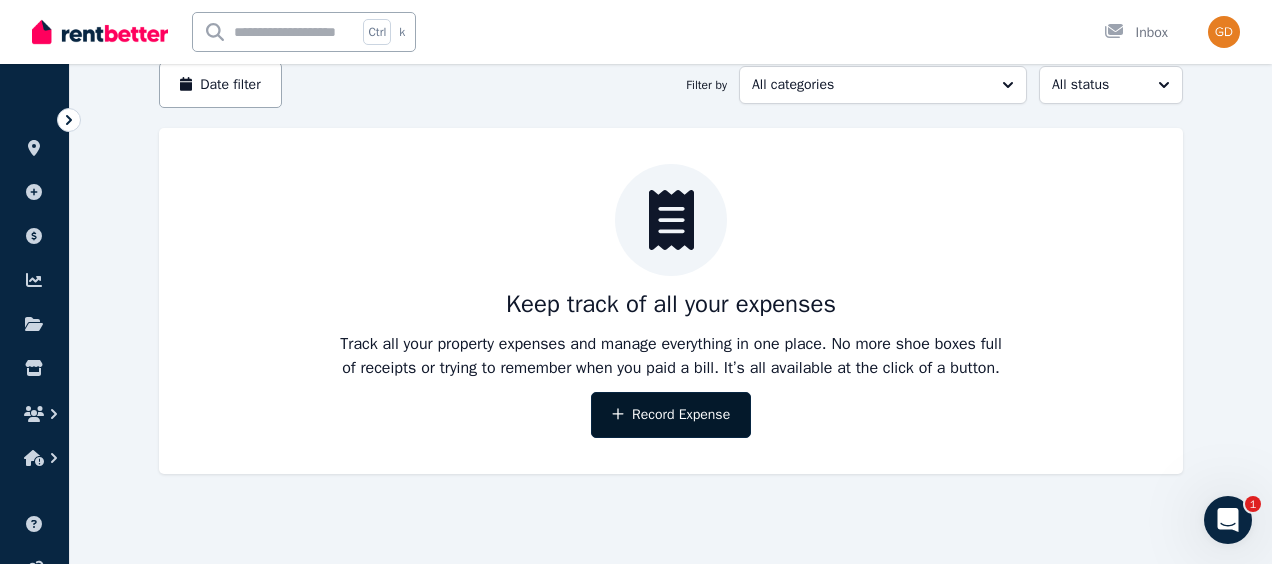 select on "**********" 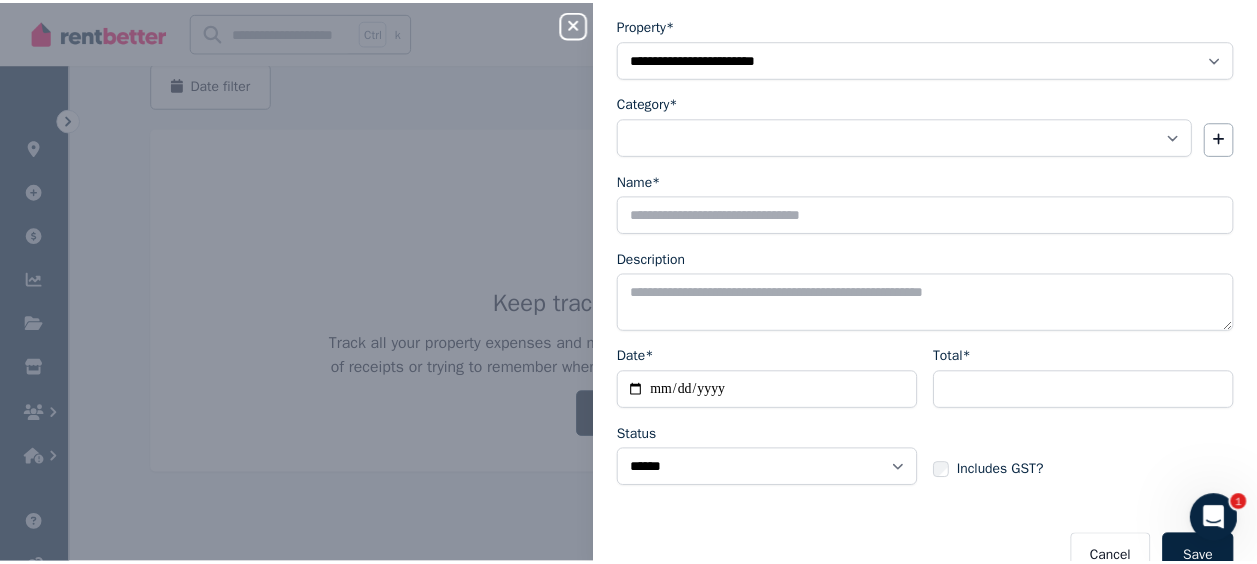 scroll, scrollTop: 147, scrollLeft: 0, axis: vertical 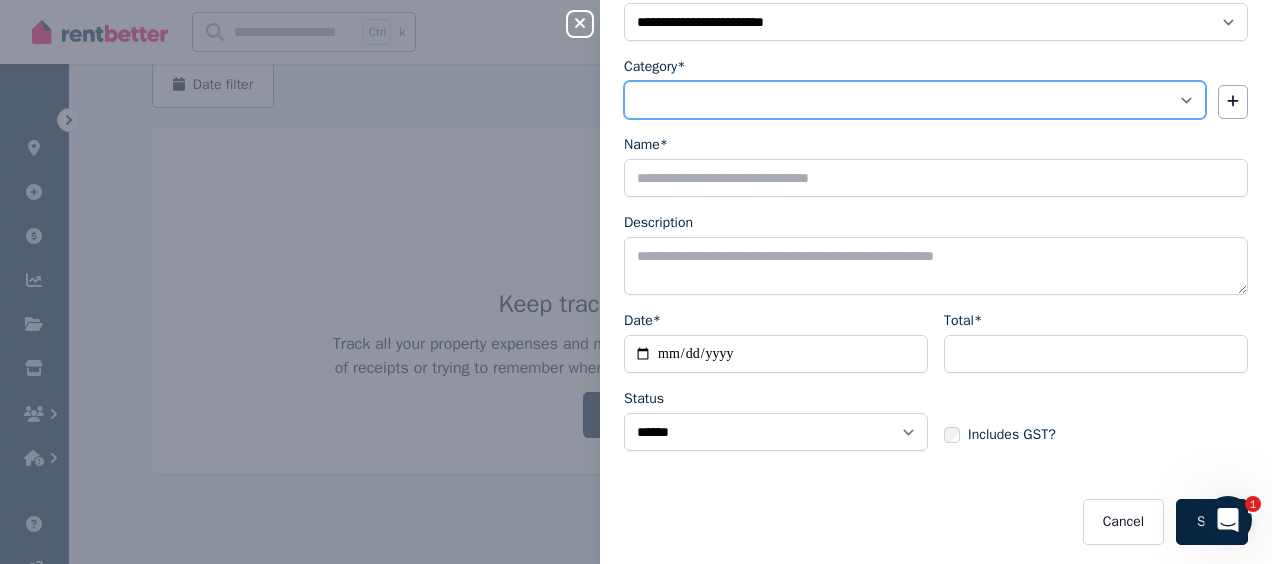 click on "**********" at bounding box center (915, 100) 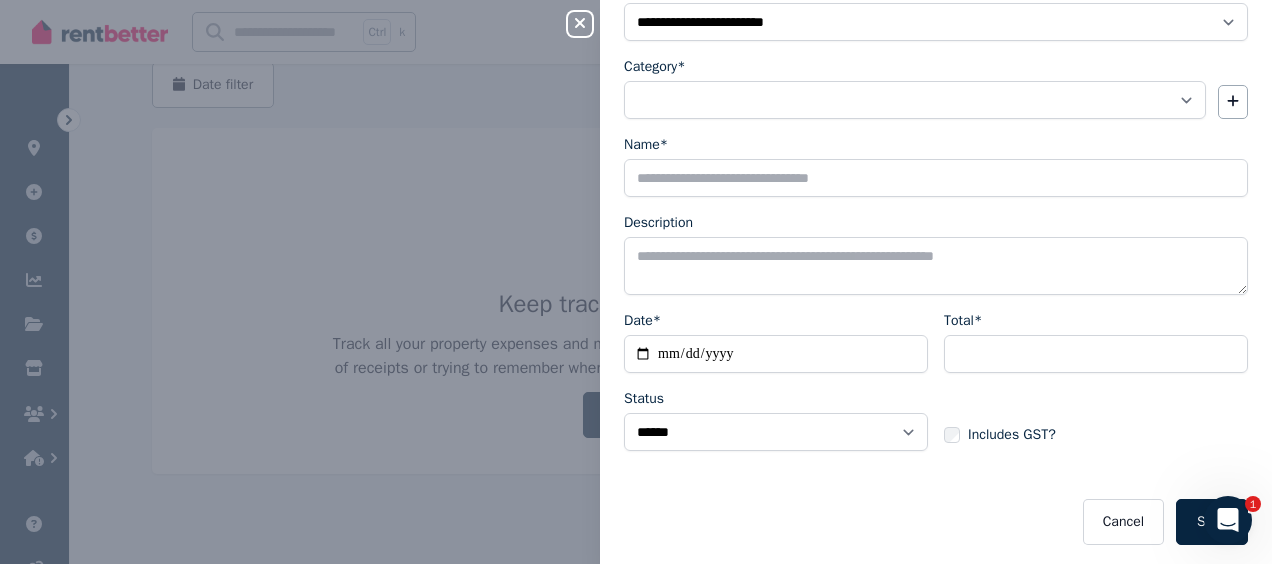 click on "Close panel" at bounding box center (580, 24) 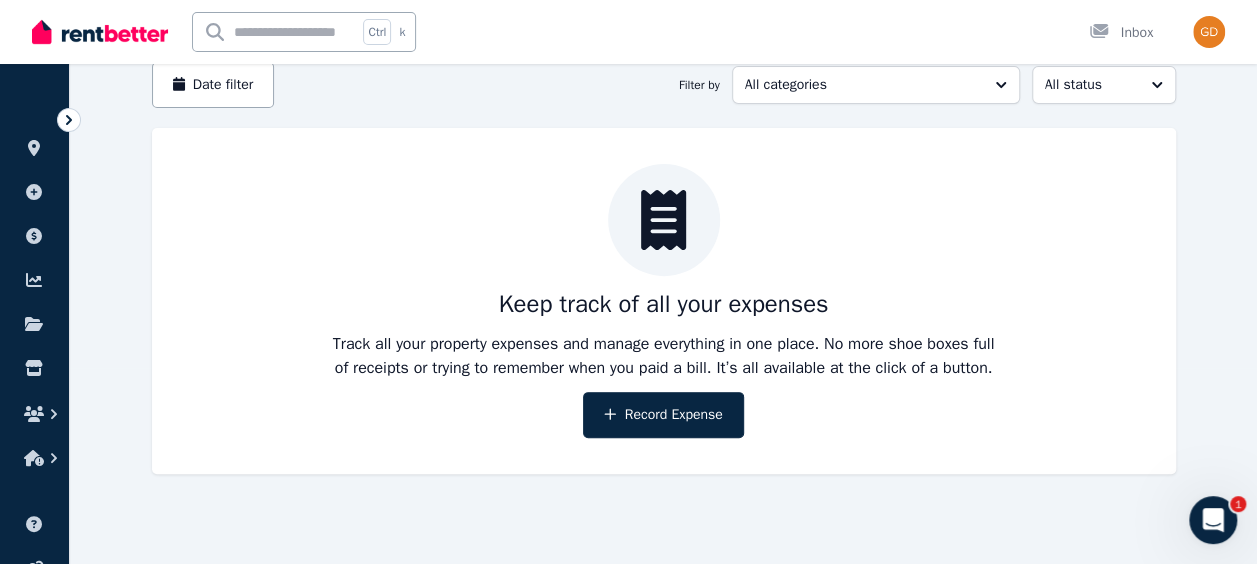 scroll, scrollTop: 0, scrollLeft: 0, axis: both 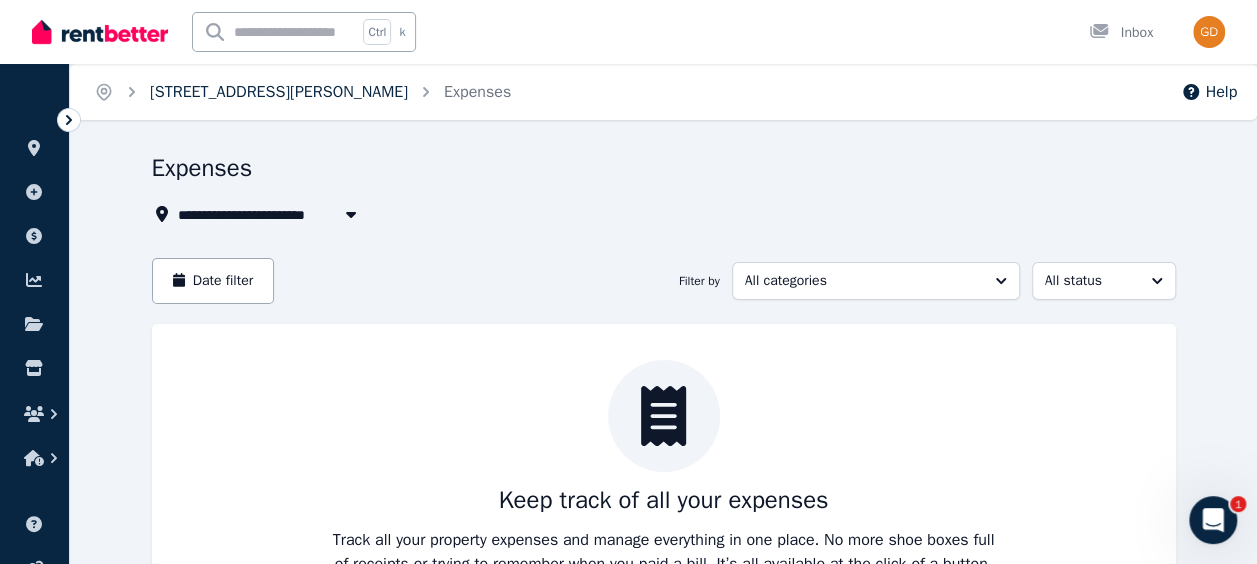 click on "11 Zelena Terrace, Aveley" at bounding box center (279, 92) 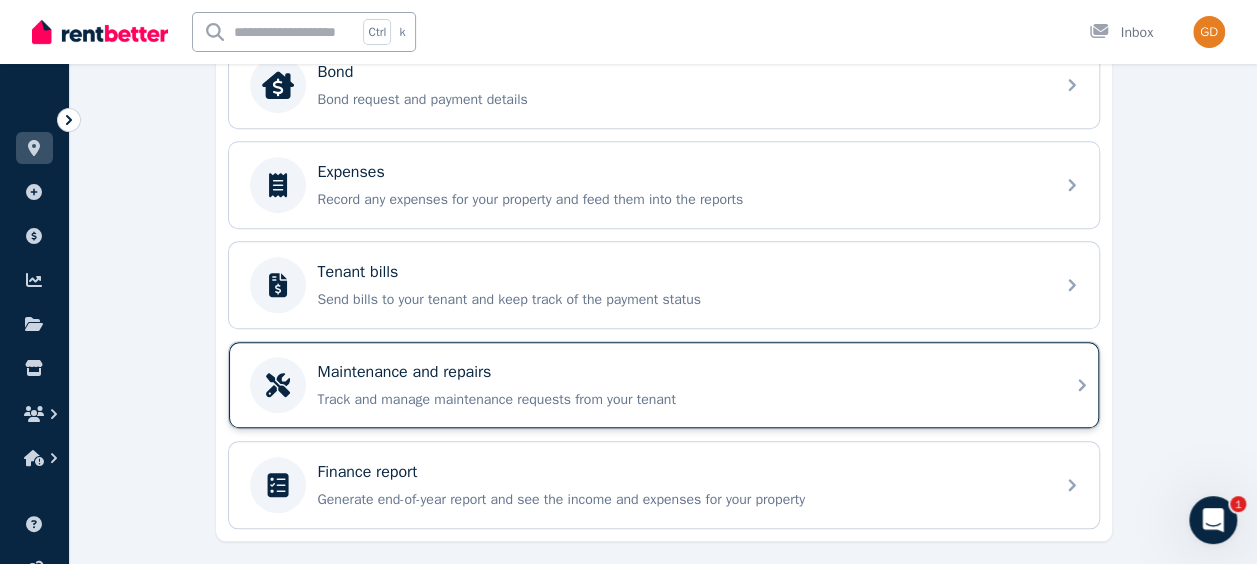 scroll, scrollTop: 736, scrollLeft: 0, axis: vertical 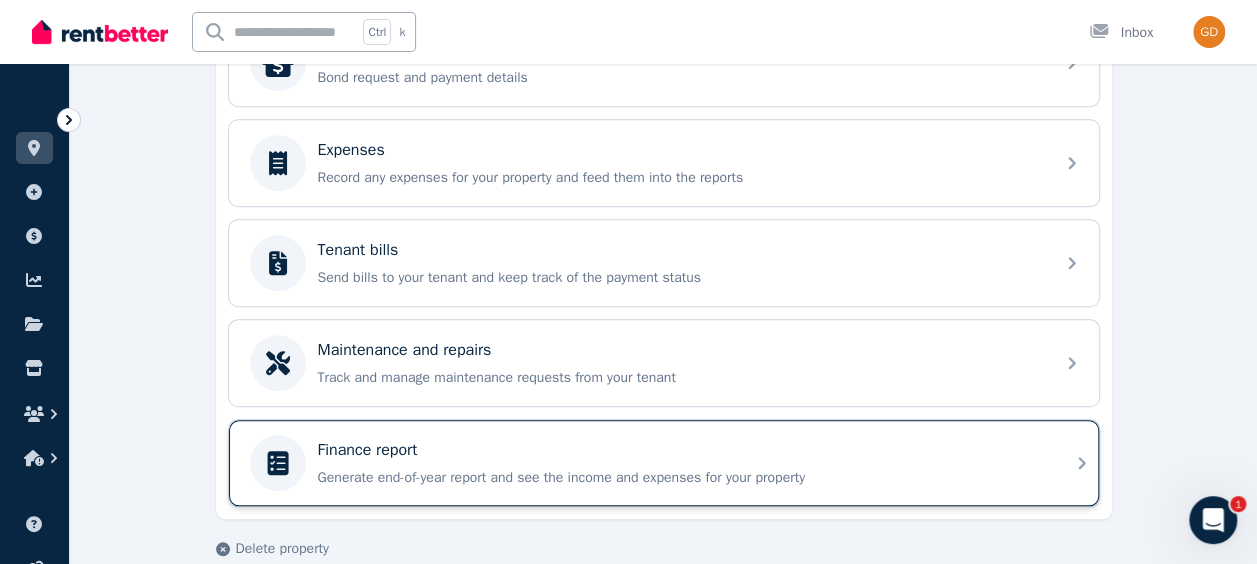 click on "Generate end-of-year report and see the income and expenses for your property" at bounding box center [680, 478] 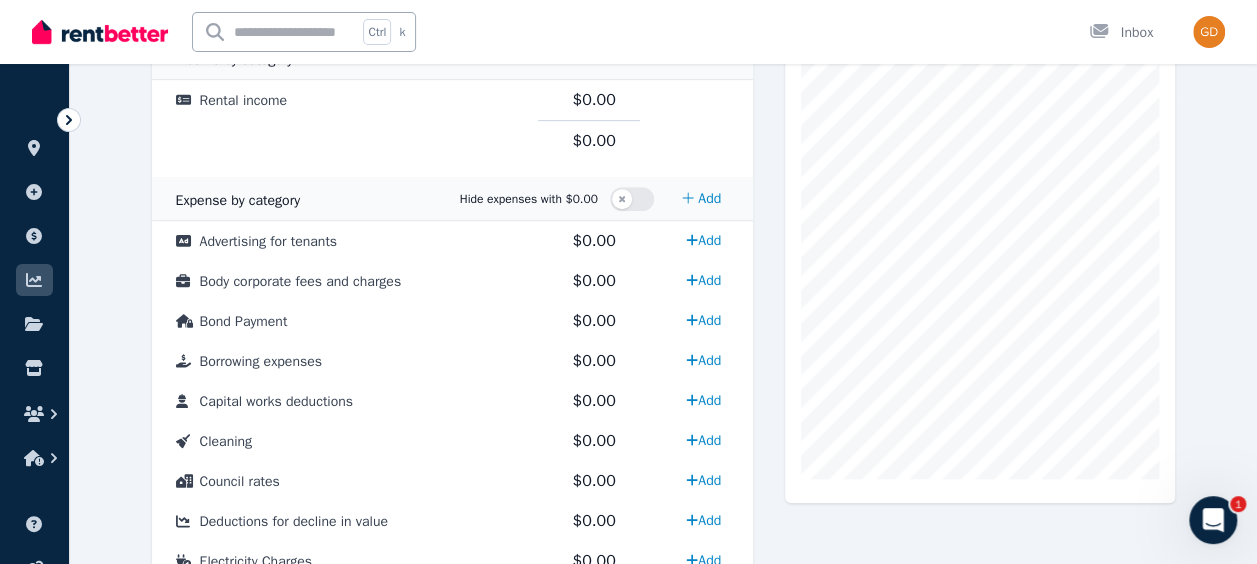 scroll, scrollTop: 0, scrollLeft: 0, axis: both 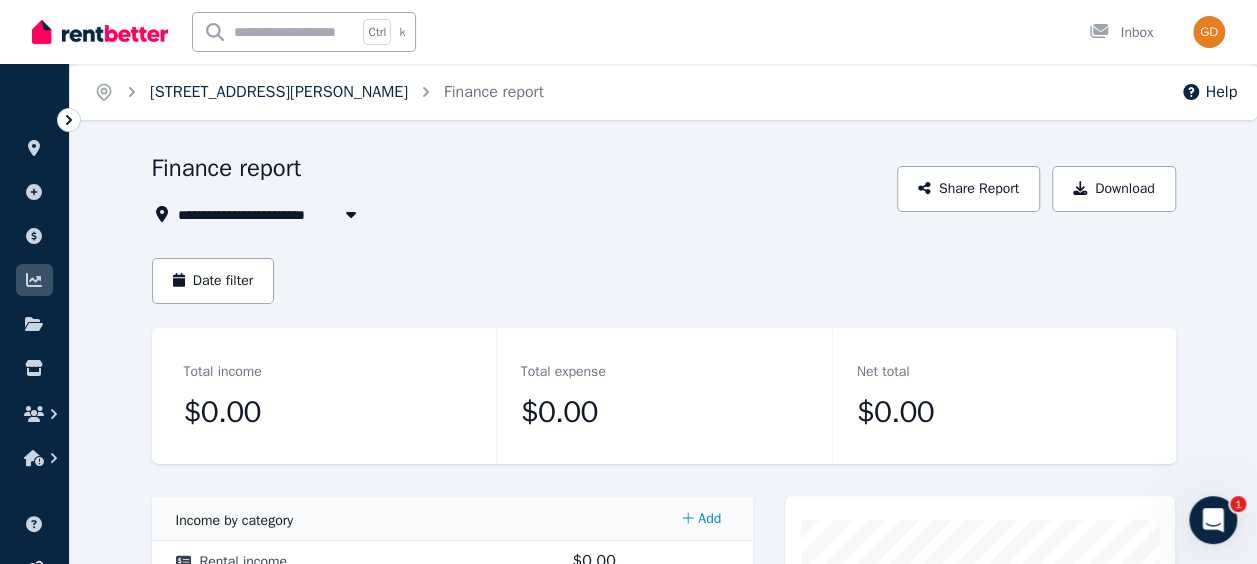 click on "11 Zelena Terrace, Aveley" at bounding box center (279, 92) 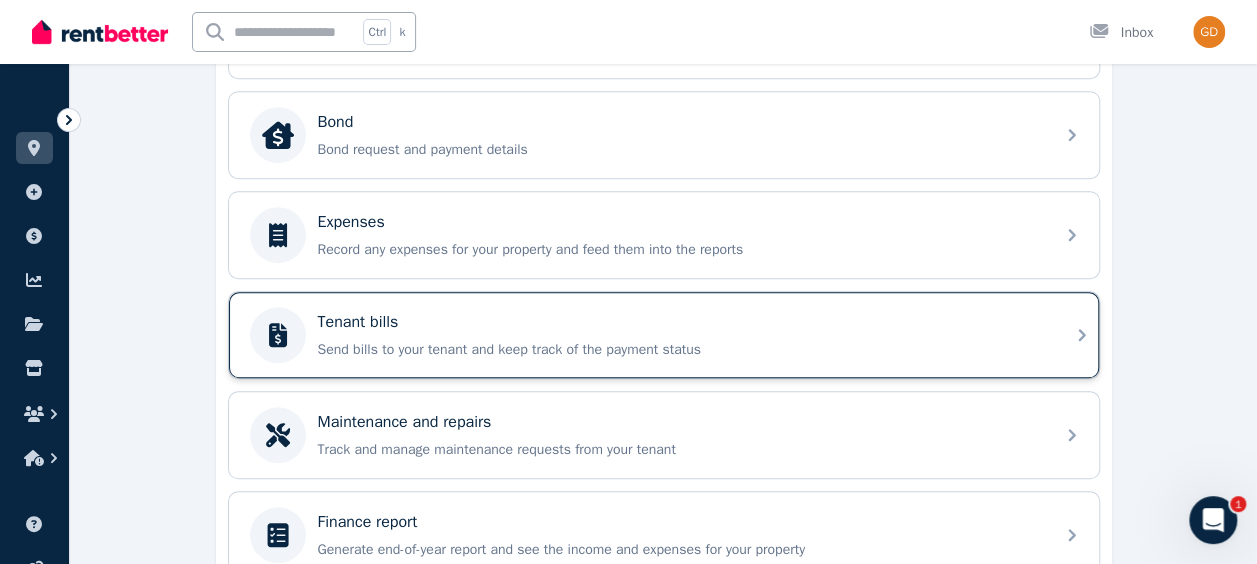 scroll, scrollTop: 663, scrollLeft: 0, axis: vertical 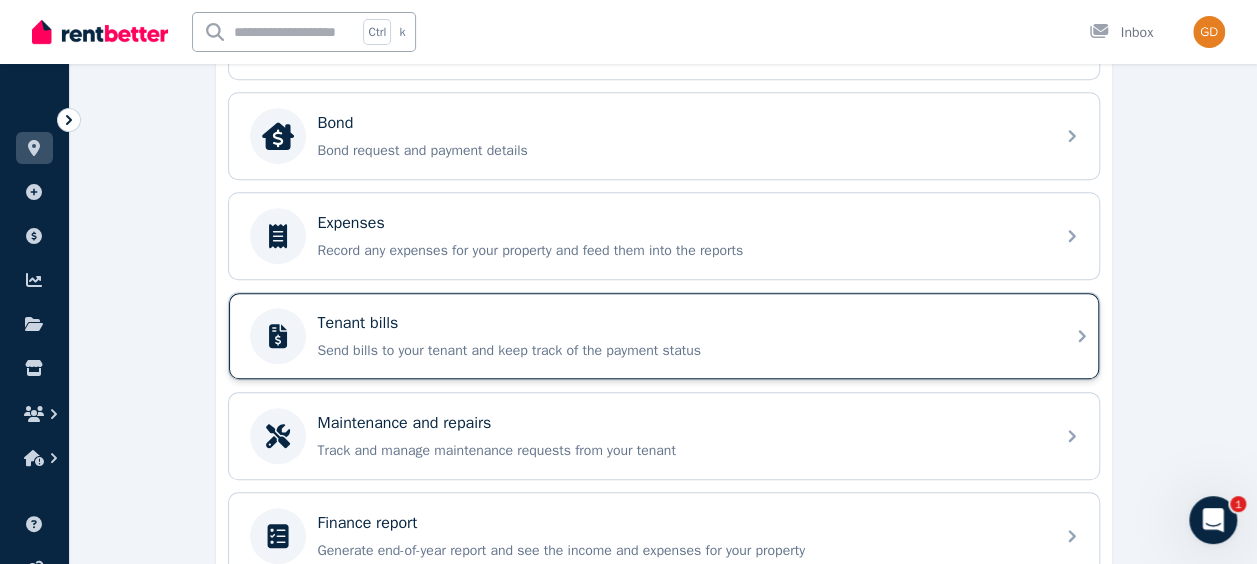click on "Tenant bills" at bounding box center [680, 323] 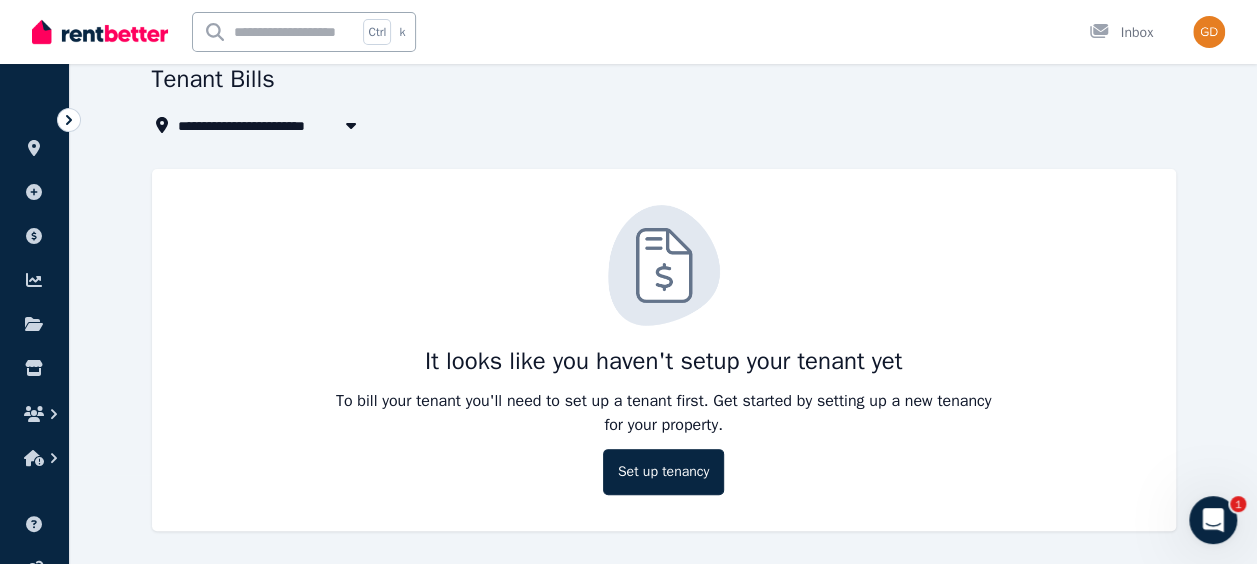scroll, scrollTop: 0, scrollLeft: 0, axis: both 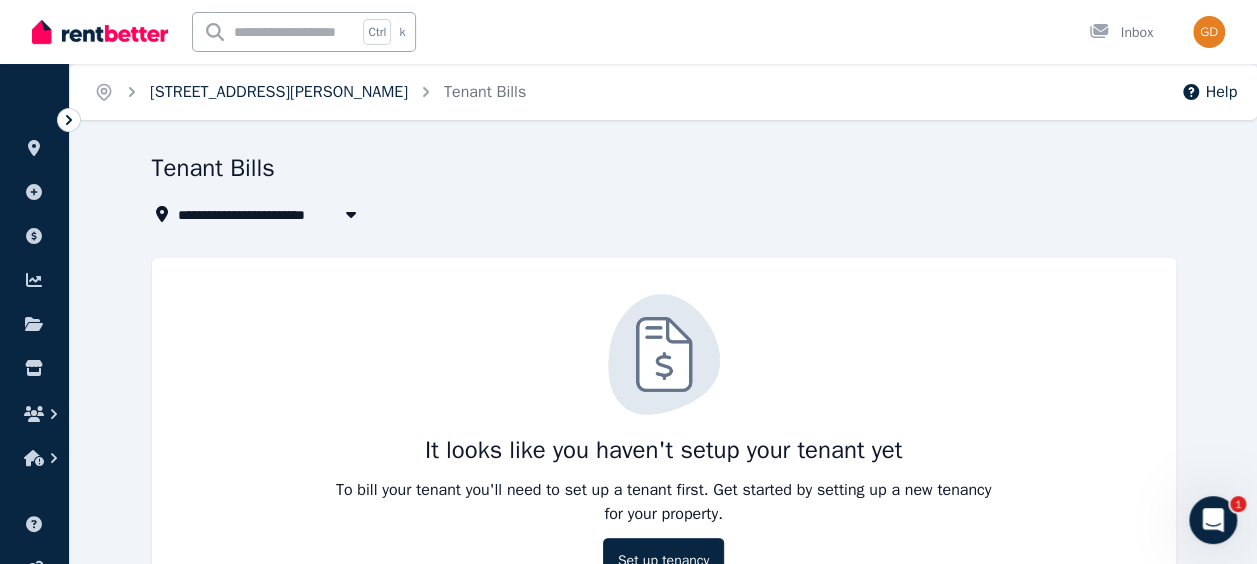 click on "11 Zelena Terrace, Aveley" at bounding box center [279, 92] 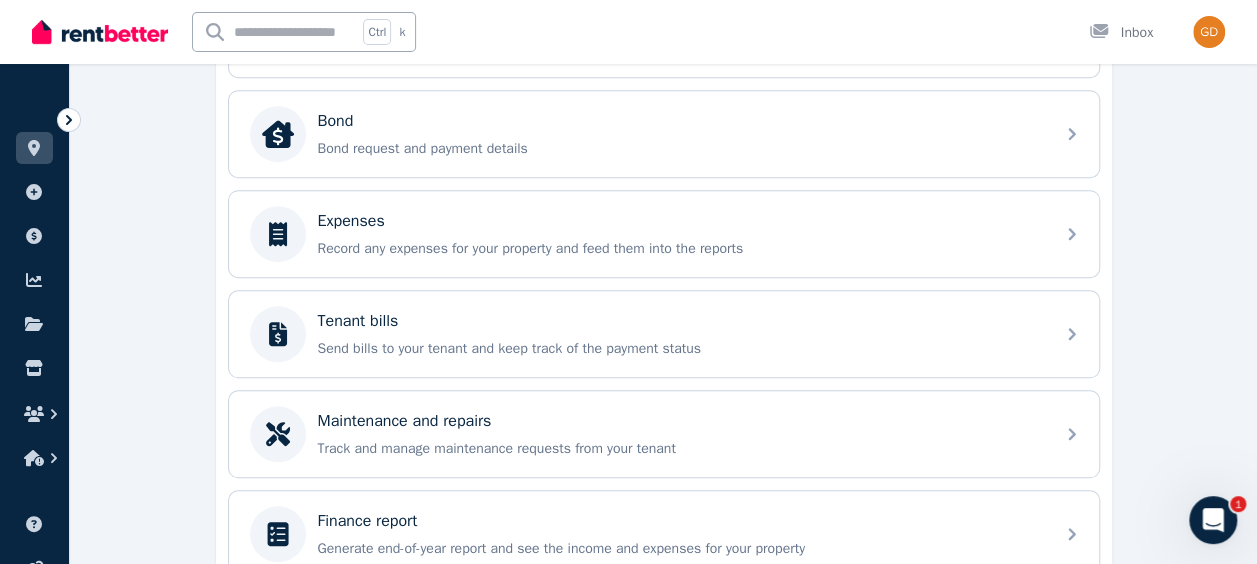 scroll, scrollTop: 694, scrollLeft: 0, axis: vertical 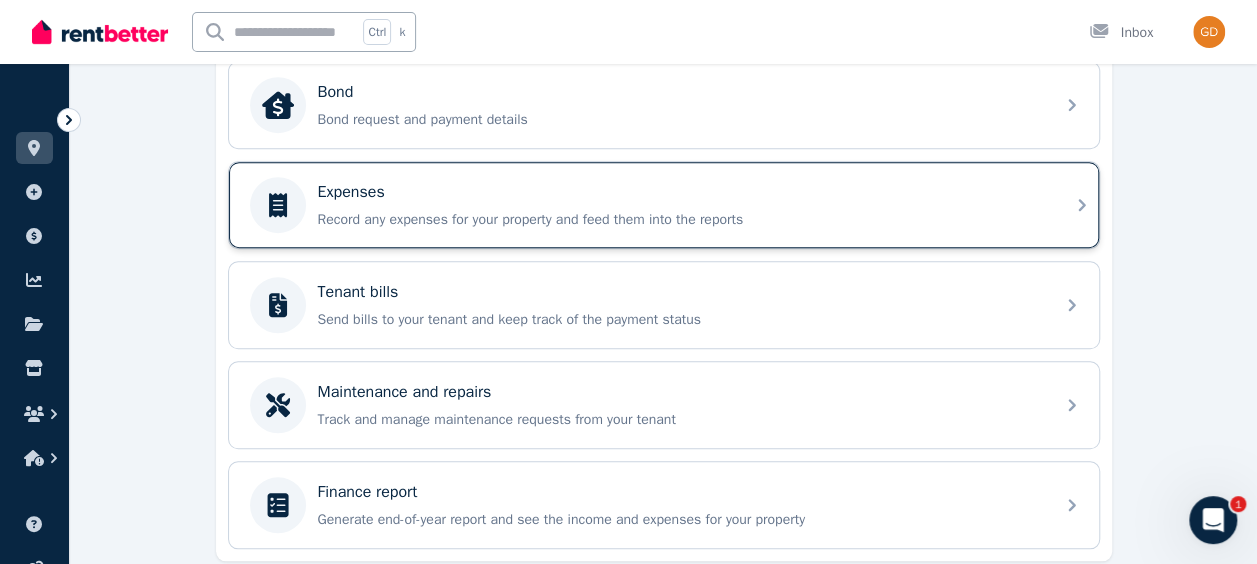 click on "Record any expenses for your property and feed them into the reports" at bounding box center [680, 220] 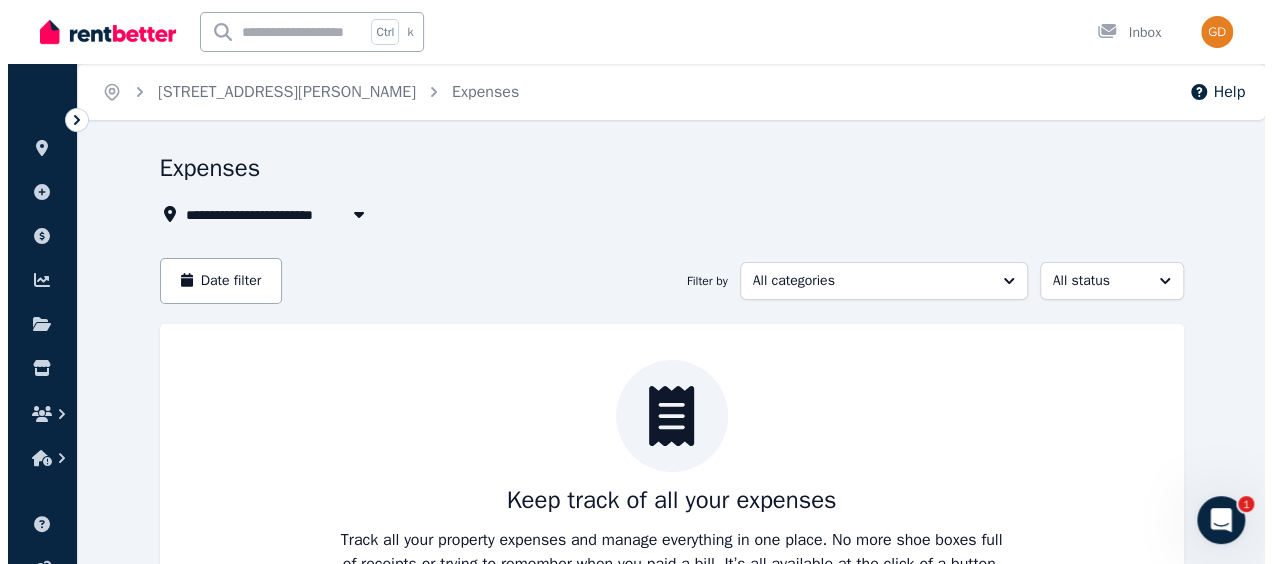 scroll, scrollTop: 196, scrollLeft: 0, axis: vertical 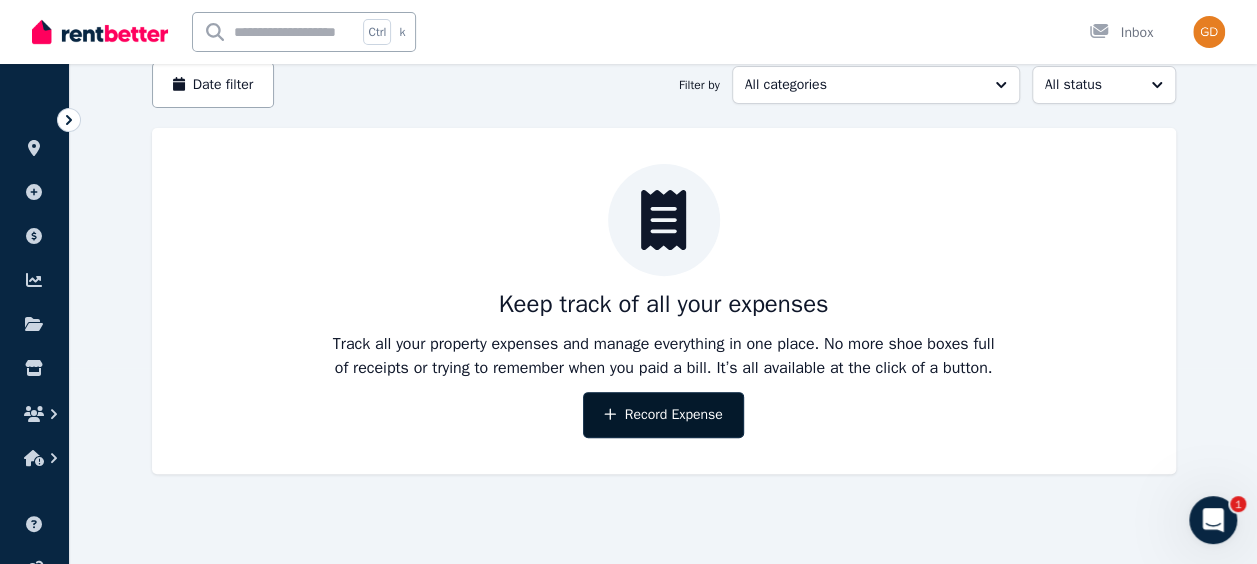 click on "Record Expense" at bounding box center (663, 415) 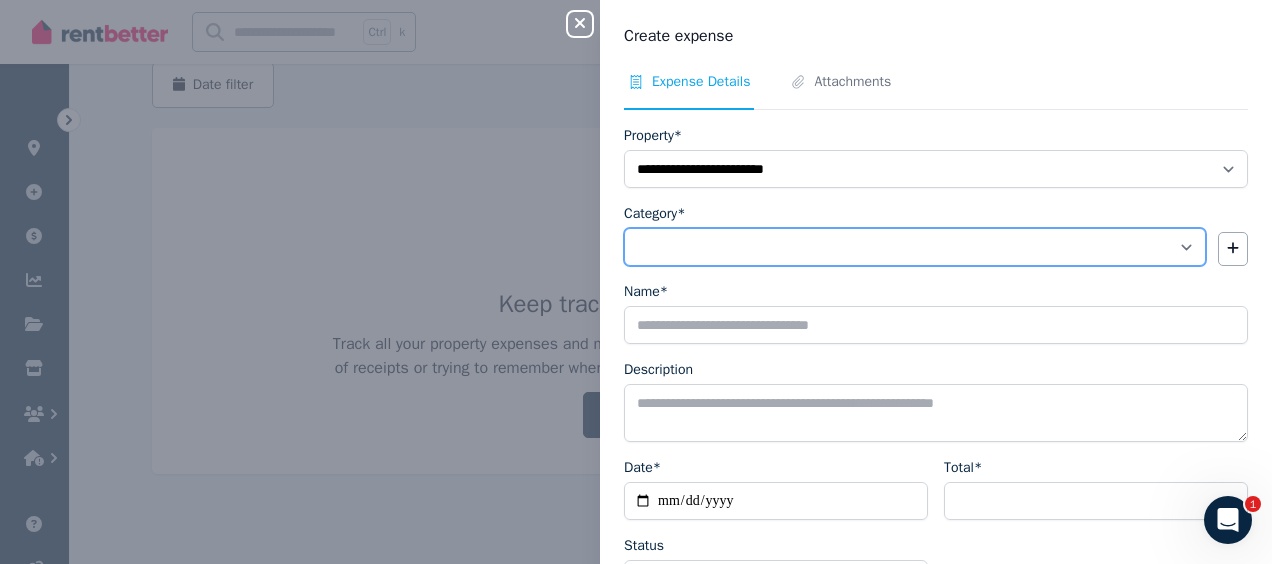 click on "**********" at bounding box center (915, 247) 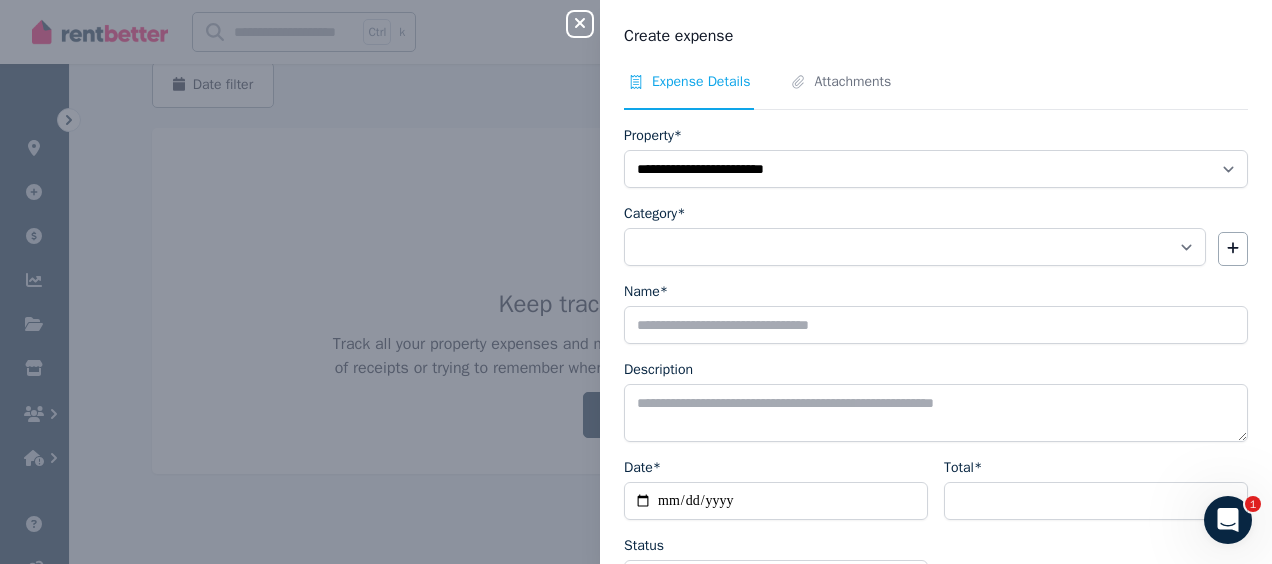 click on "Name*" at bounding box center (936, 313) 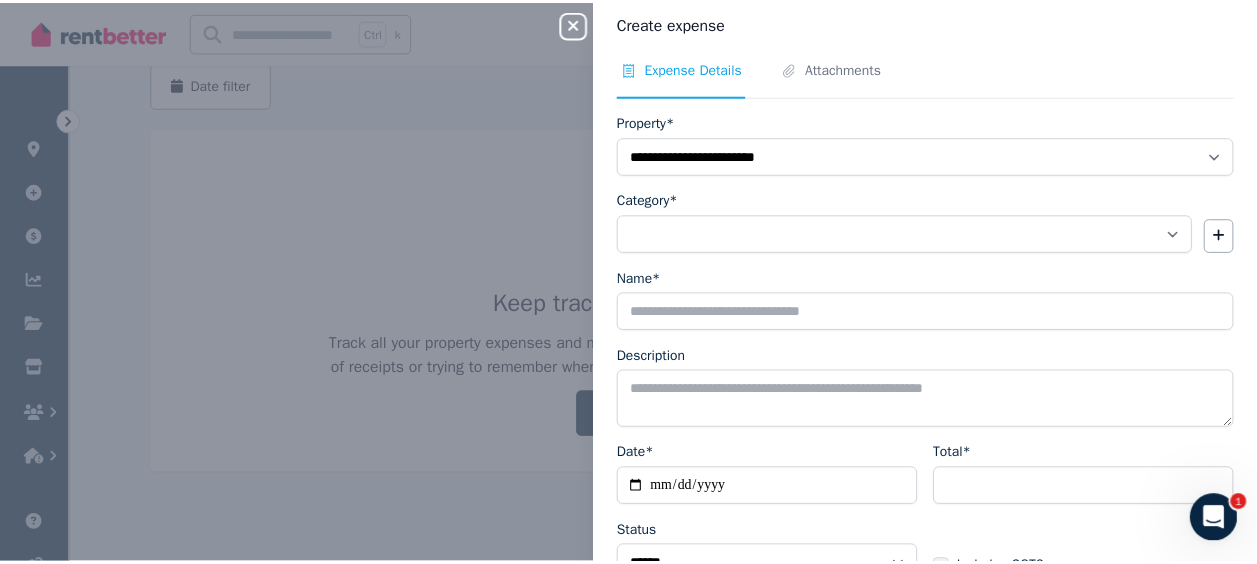 scroll, scrollTop: 0, scrollLeft: 0, axis: both 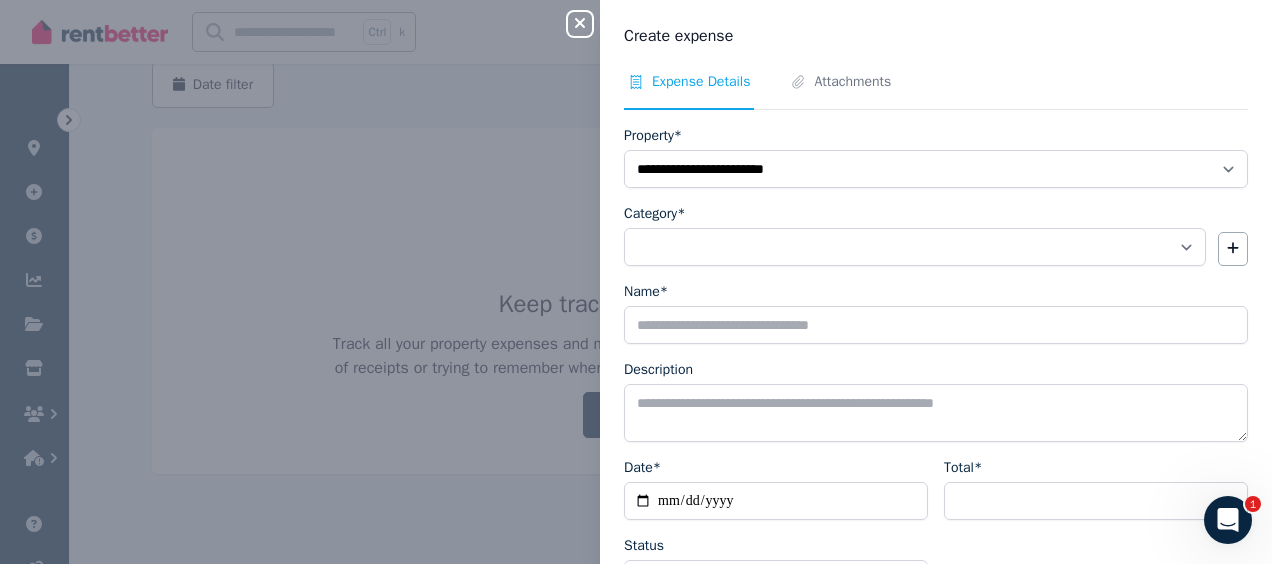 click 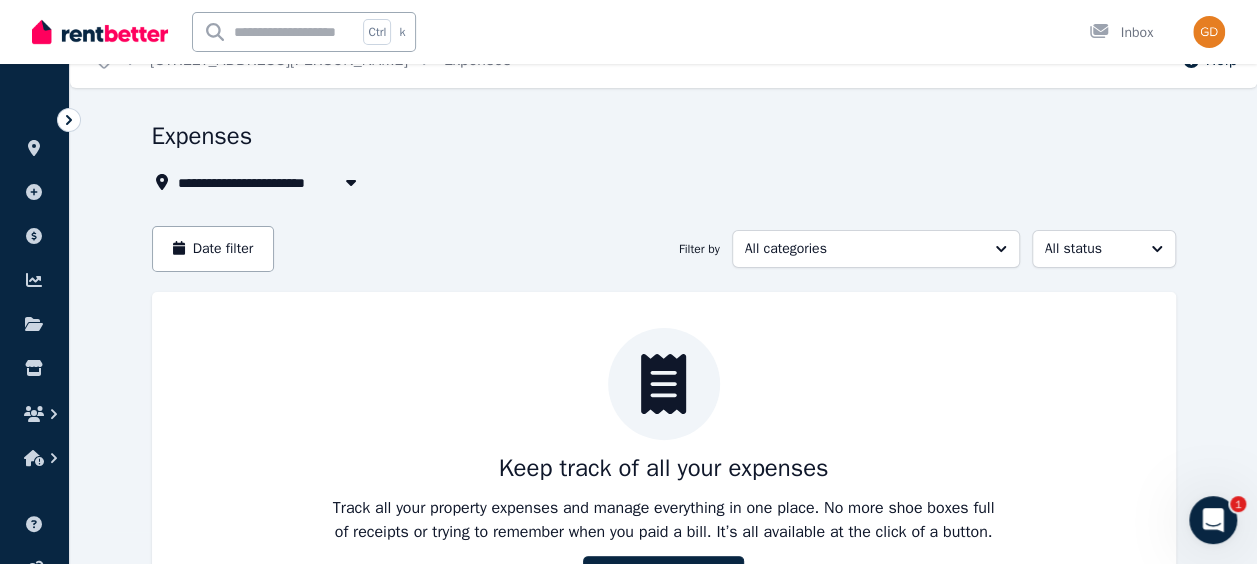 scroll, scrollTop: 0, scrollLeft: 0, axis: both 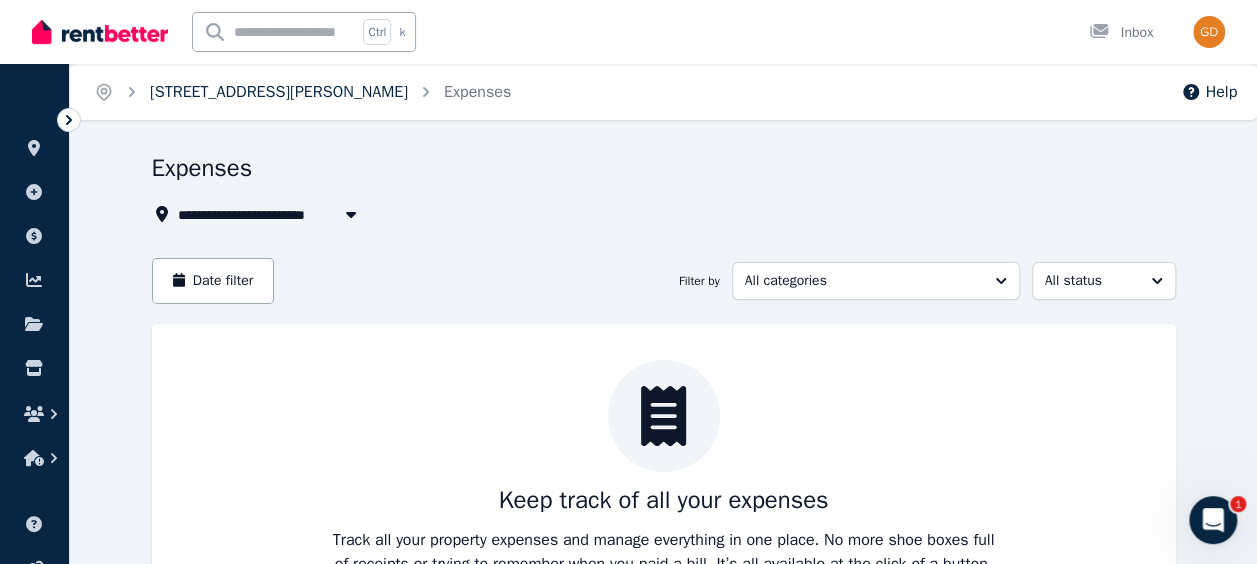 click on "11 Zelena Terrace, Aveley" at bounding box center (279, 92) 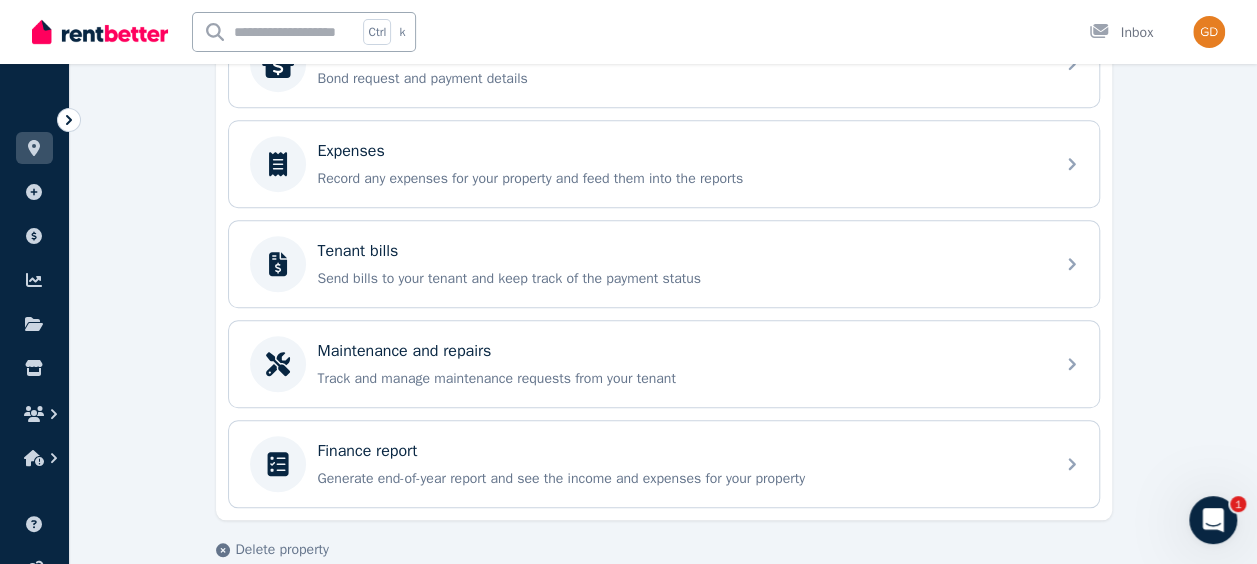 scroll, scrollTop: 757, scrollLeft: 0, axis: vertical 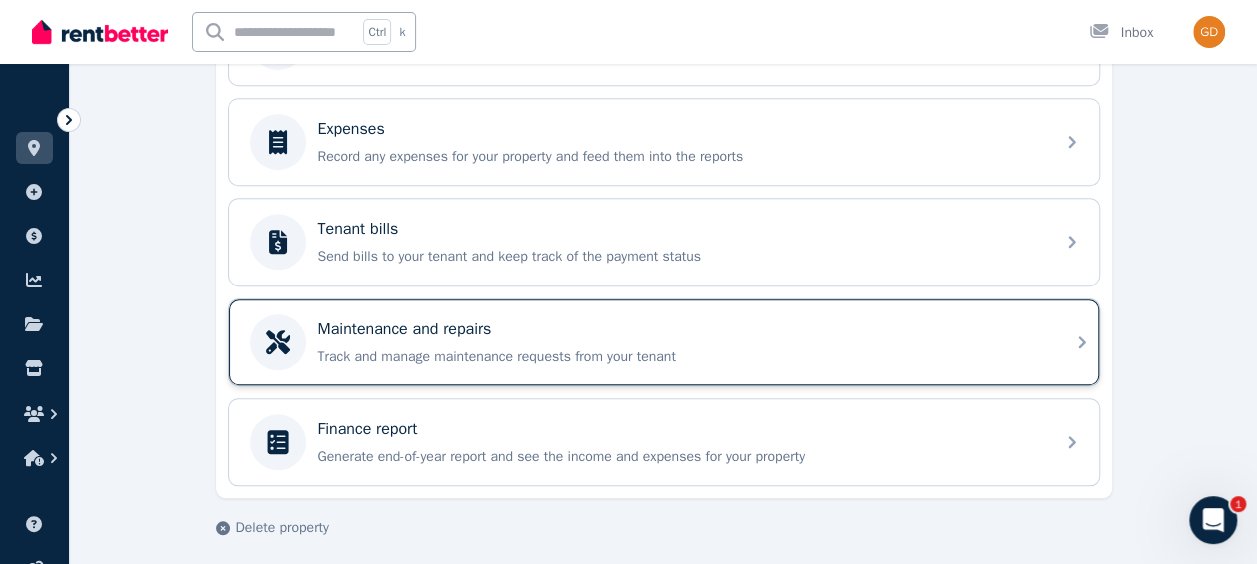 click on "Track and manage maintenance requests from your tenant" at bounding box center (680, 357) 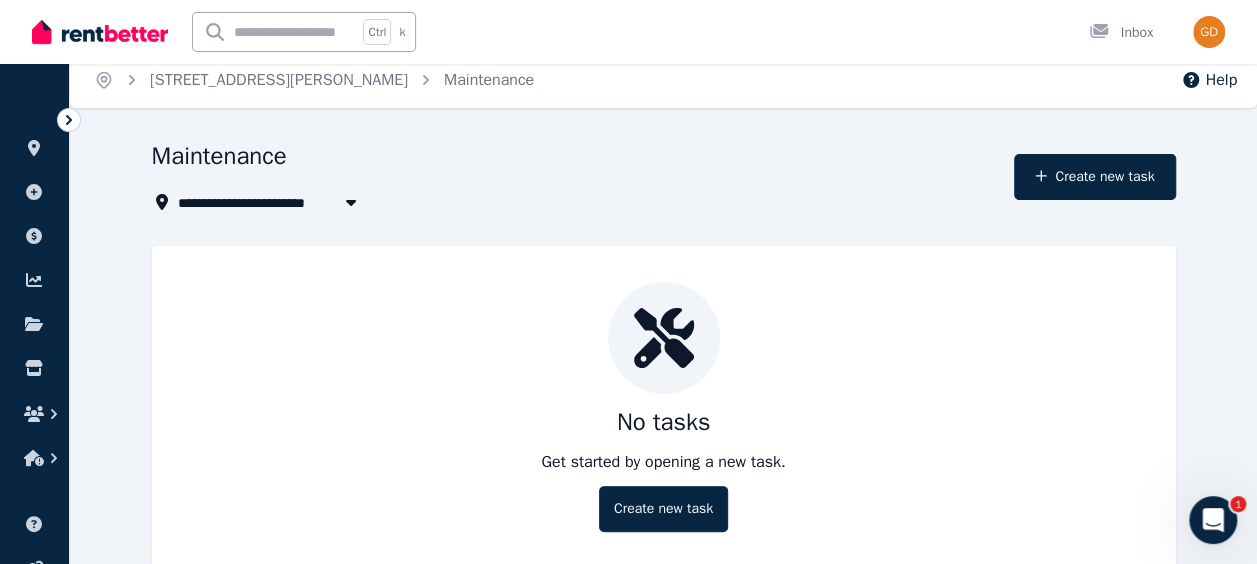 scroll, scrollTop: 11, scrollLeft: 0, axis: vertical 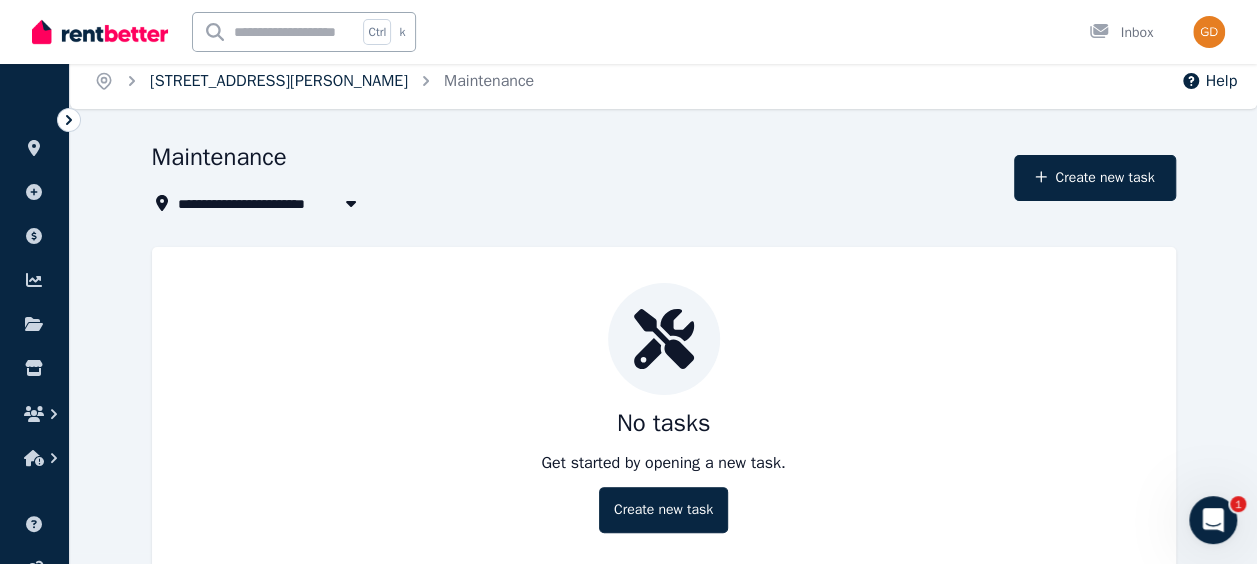 click on "11 Zelena Terrace, Aveley" at bounding box center (279, 81) 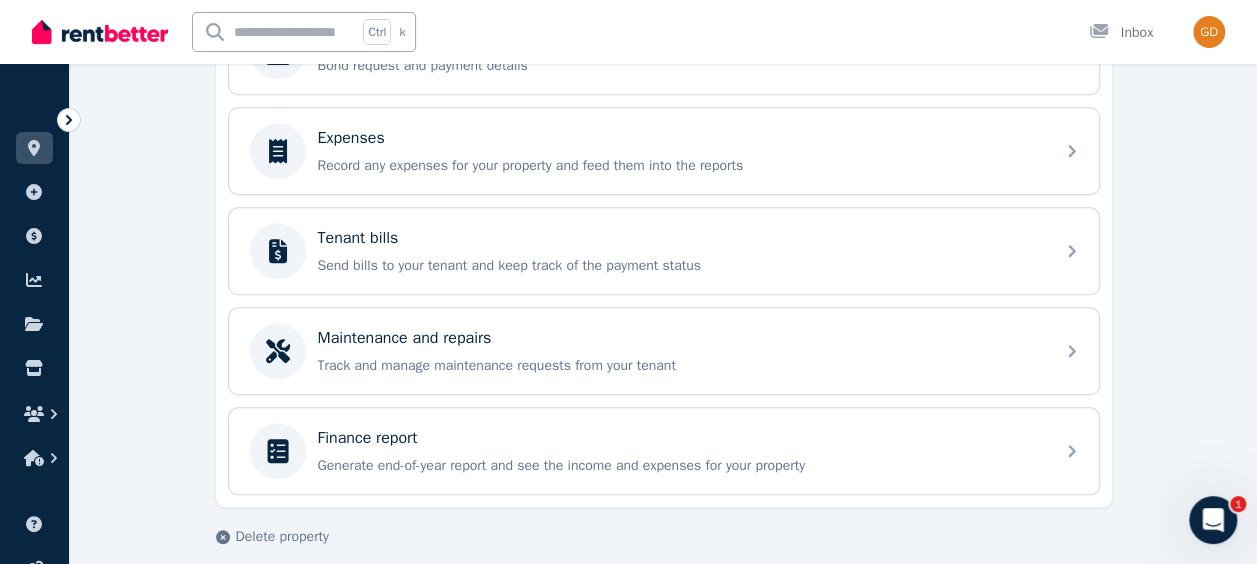 scroll, scrollTop: 757, scrollLeft: 0, axis: vertical 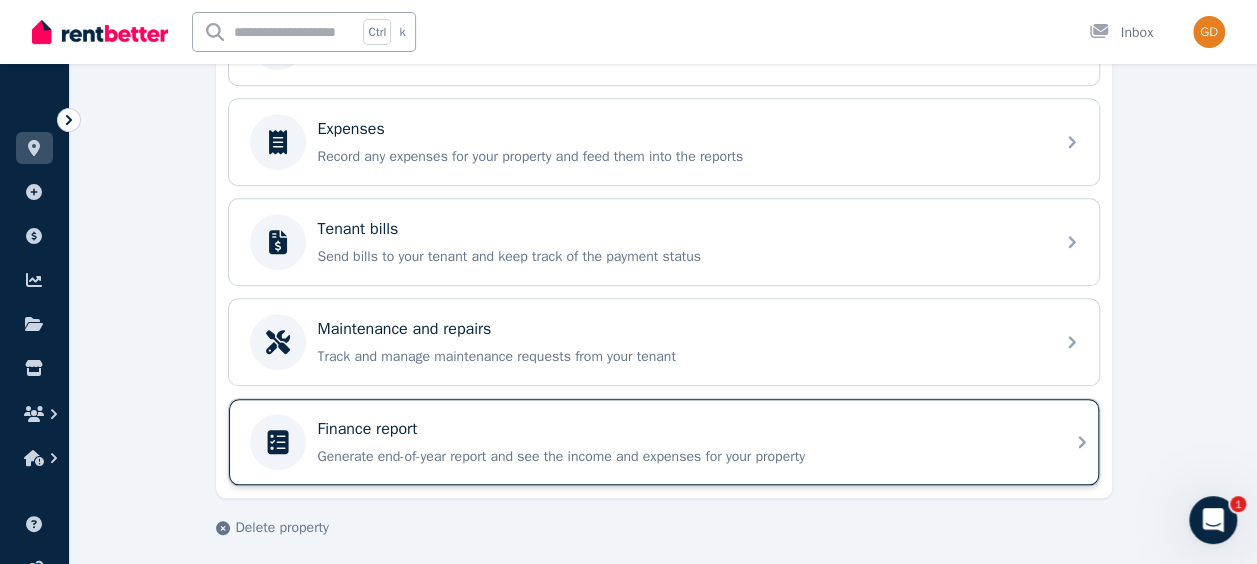 click on "Finance report Generate end-of-year report and see the income and expenses for your property" at bounding box center (680, 442) 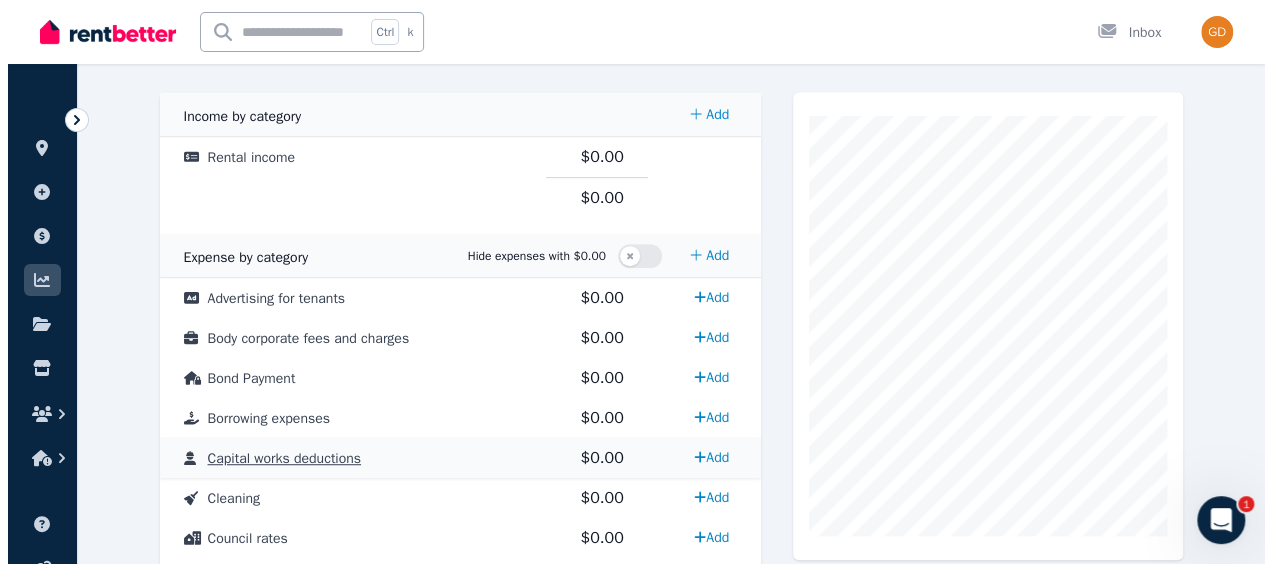 scroll, scrollTop: 389, scrollLeft: 0, axis: vertical 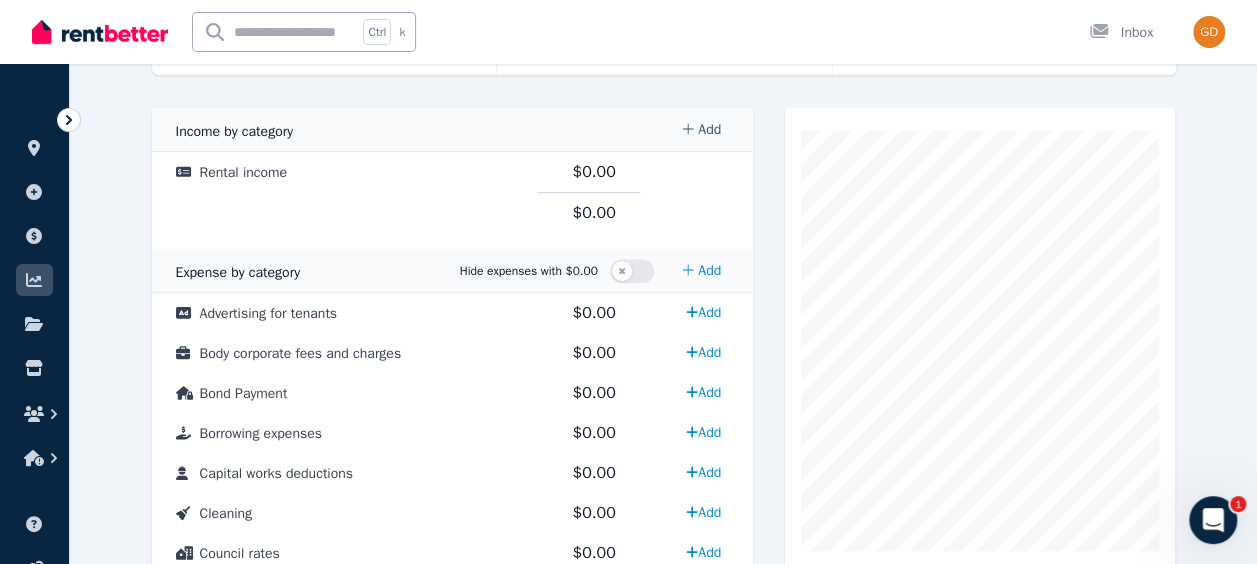 click on "Add" at bounding box center (701, 130) 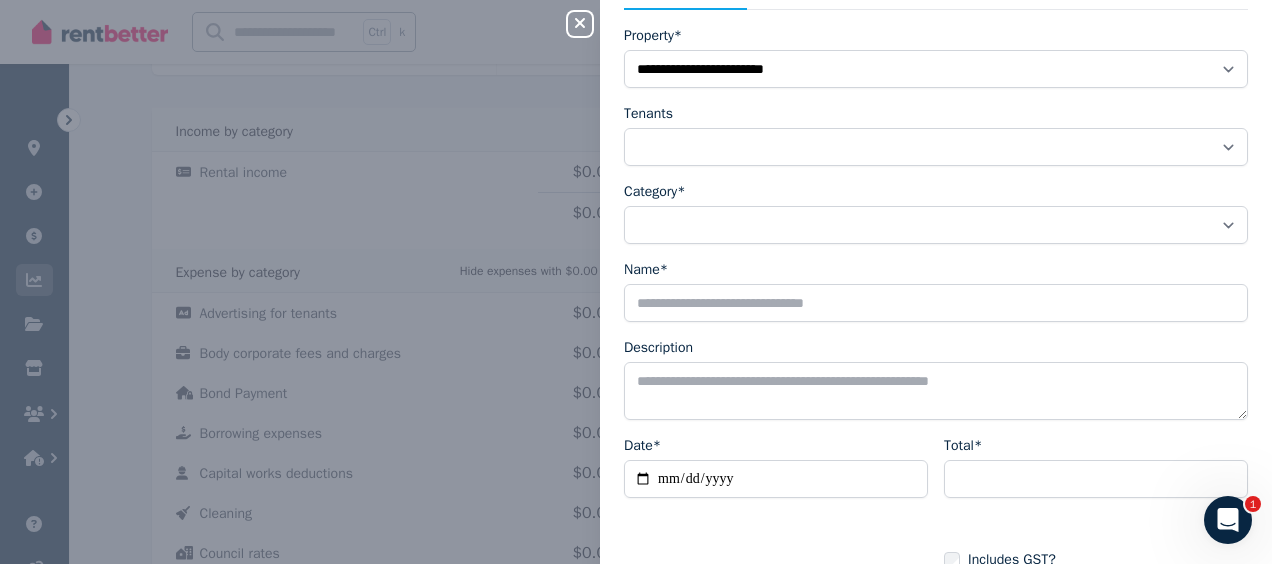 scroll, scrollTop: 120, scrollLeft: 0, axis: vertical 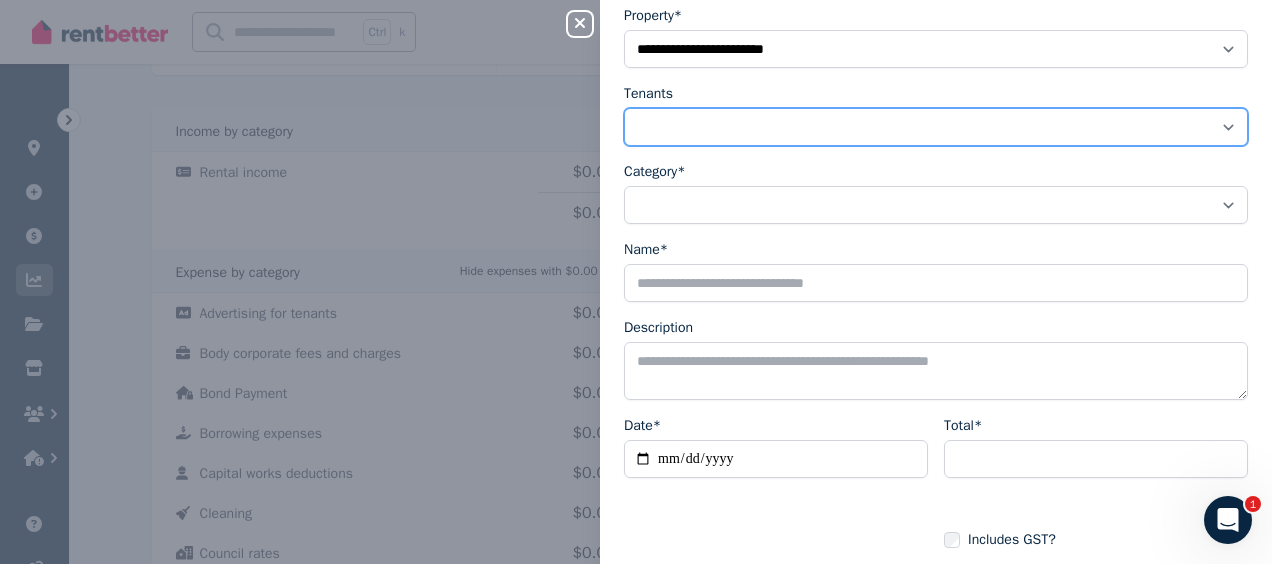 click on "Tenants" at bounding box center (936, 127) 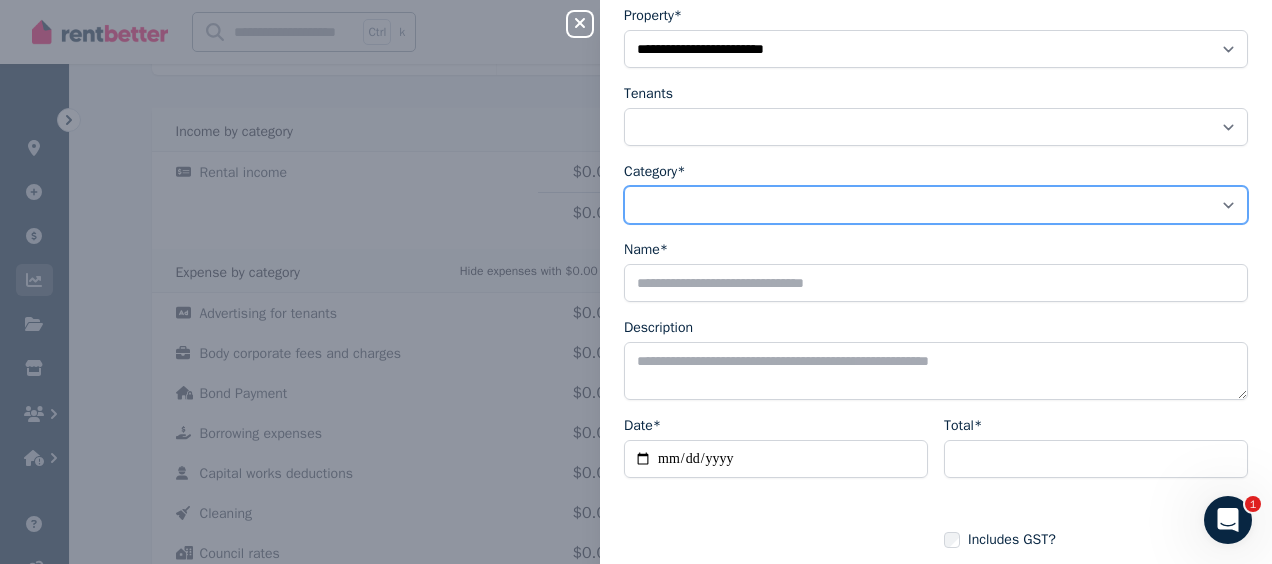 click on "**********" at bounding box center [936, 205] 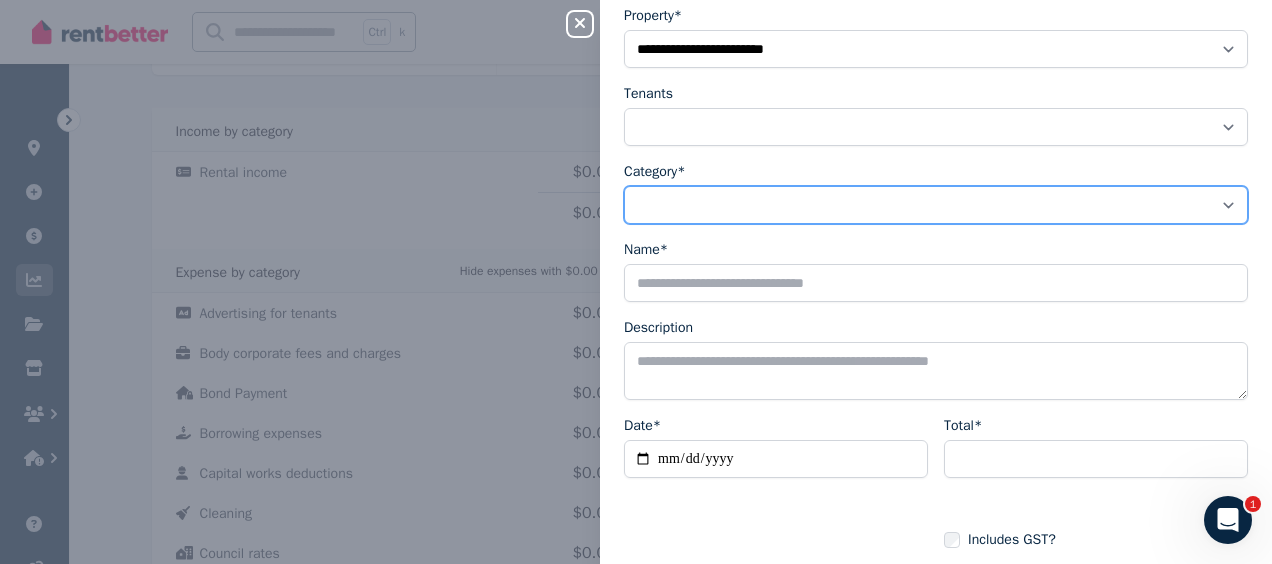 click on "**********" at bounding box center [936, 205] 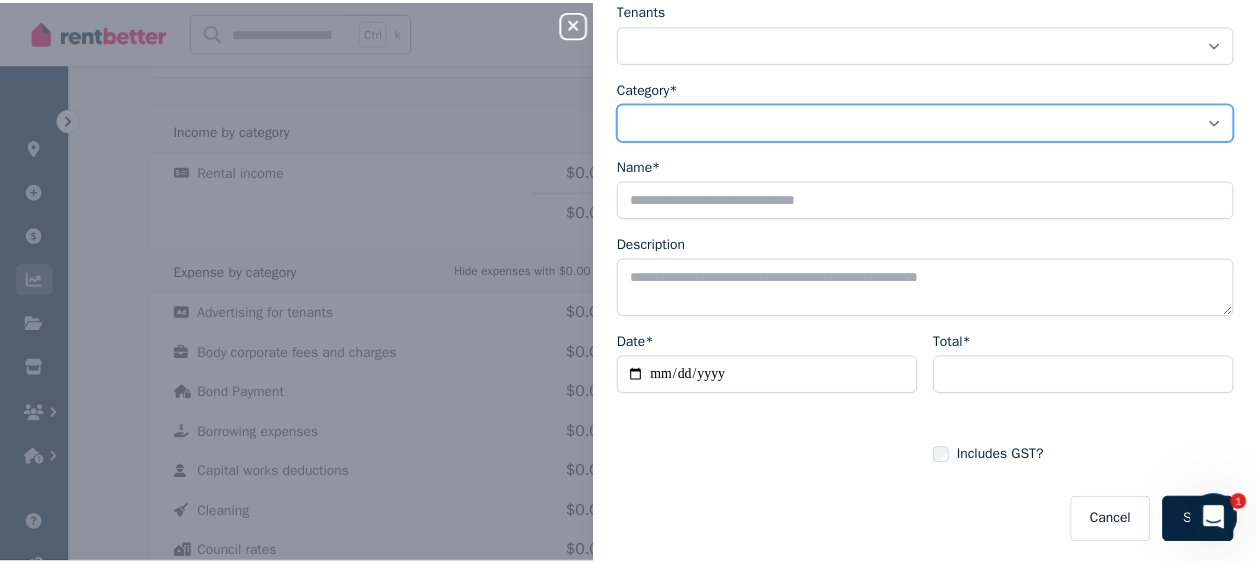 scroll, scrollTop: 0, scrollLeft: 0, axis: both 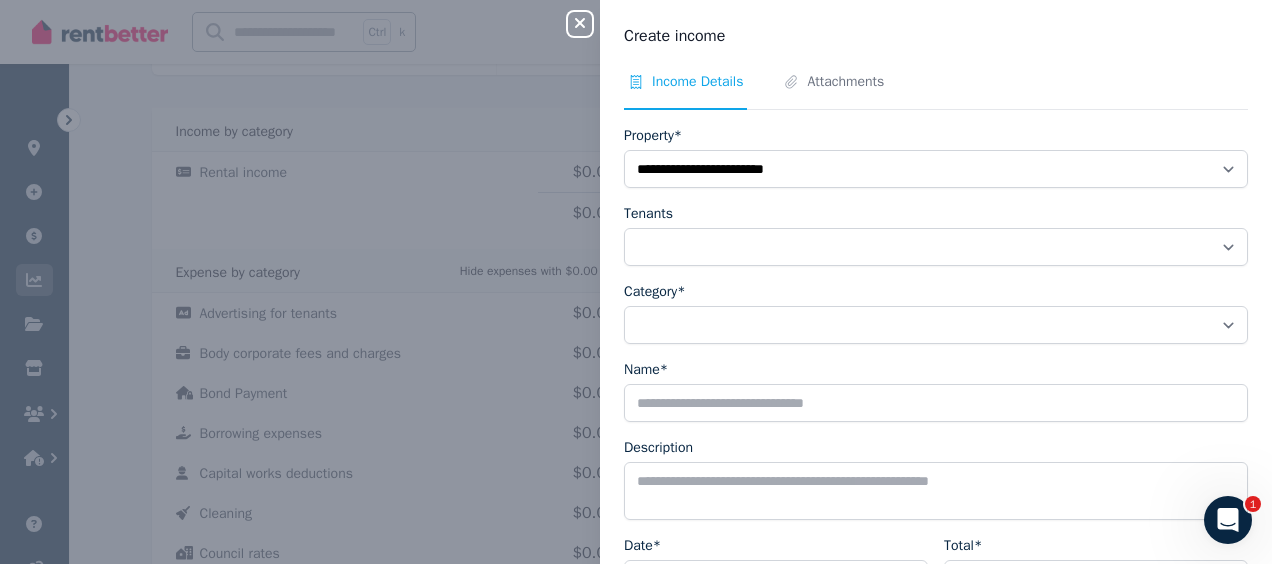 click 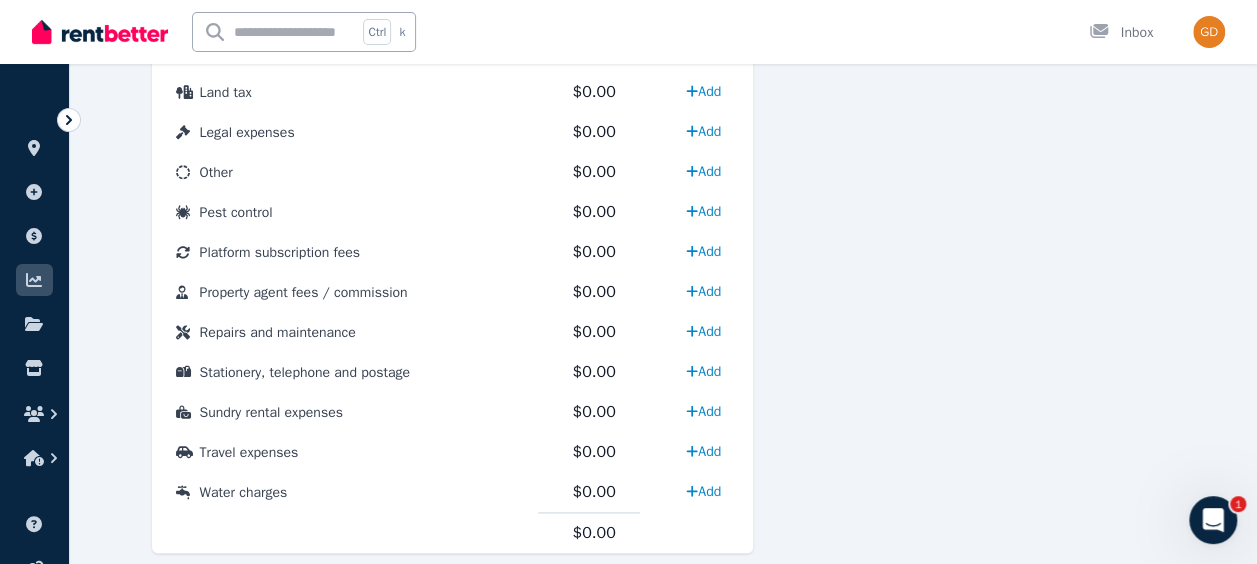 scroll, scrollTop: 1185, scrollLeft: 0, axis: vertical 